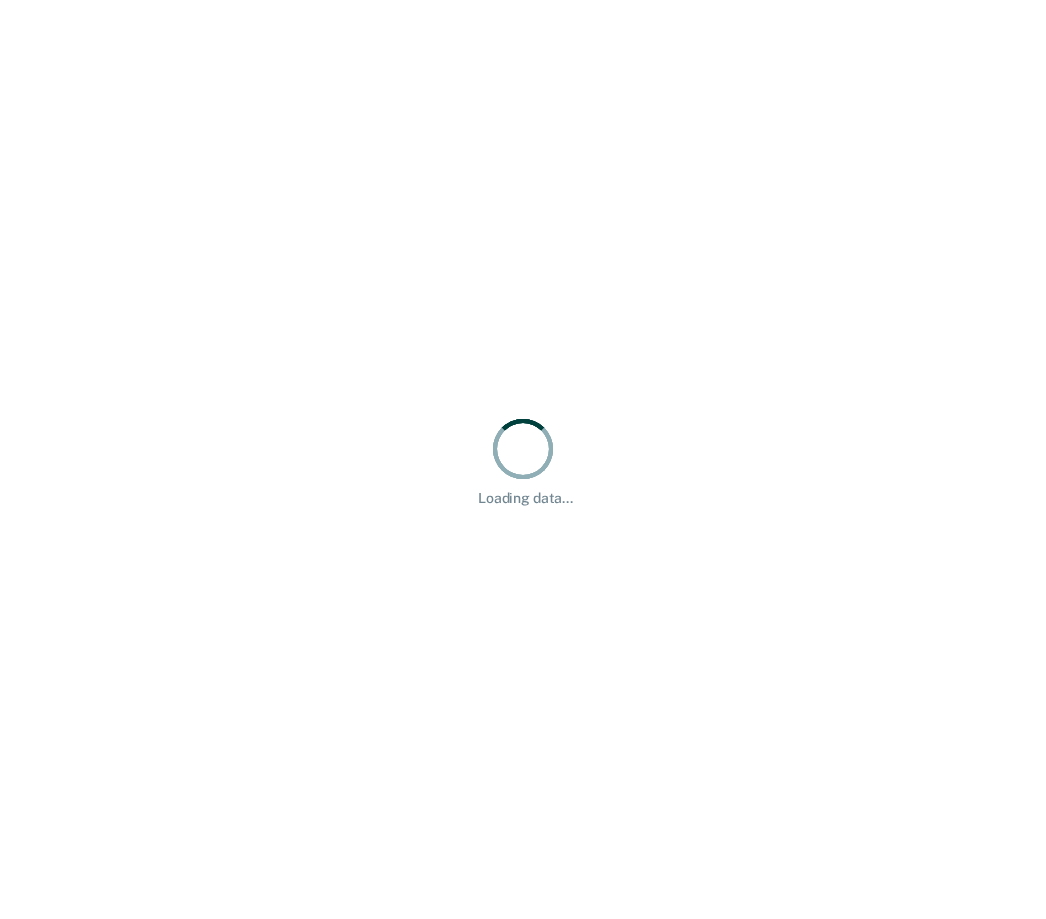 scroll, scrollTop: 0, scrollLeft: 0, axis: both 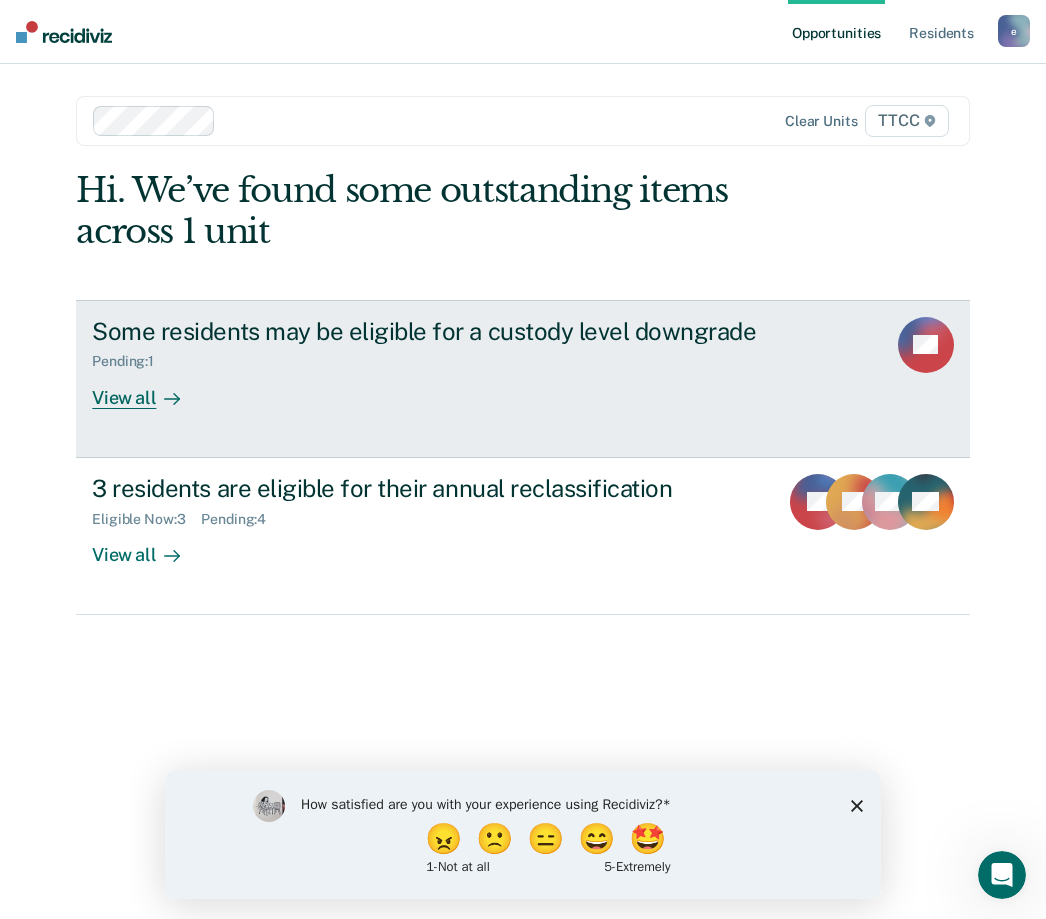 click on "Some residents may be eligible for a custody level downgrade Pending :  1 View all   ES" at bounding box center (522, 379) 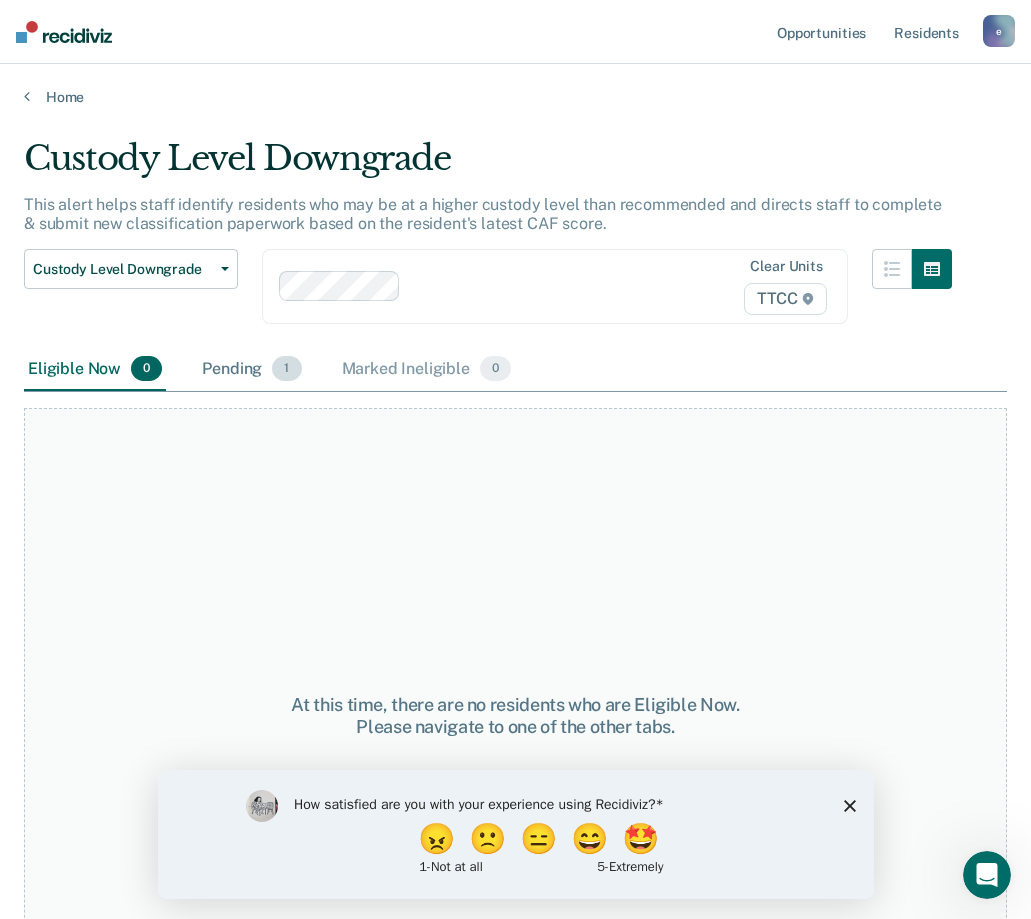 click on "Pending 1" at bounding box center (251, 370) 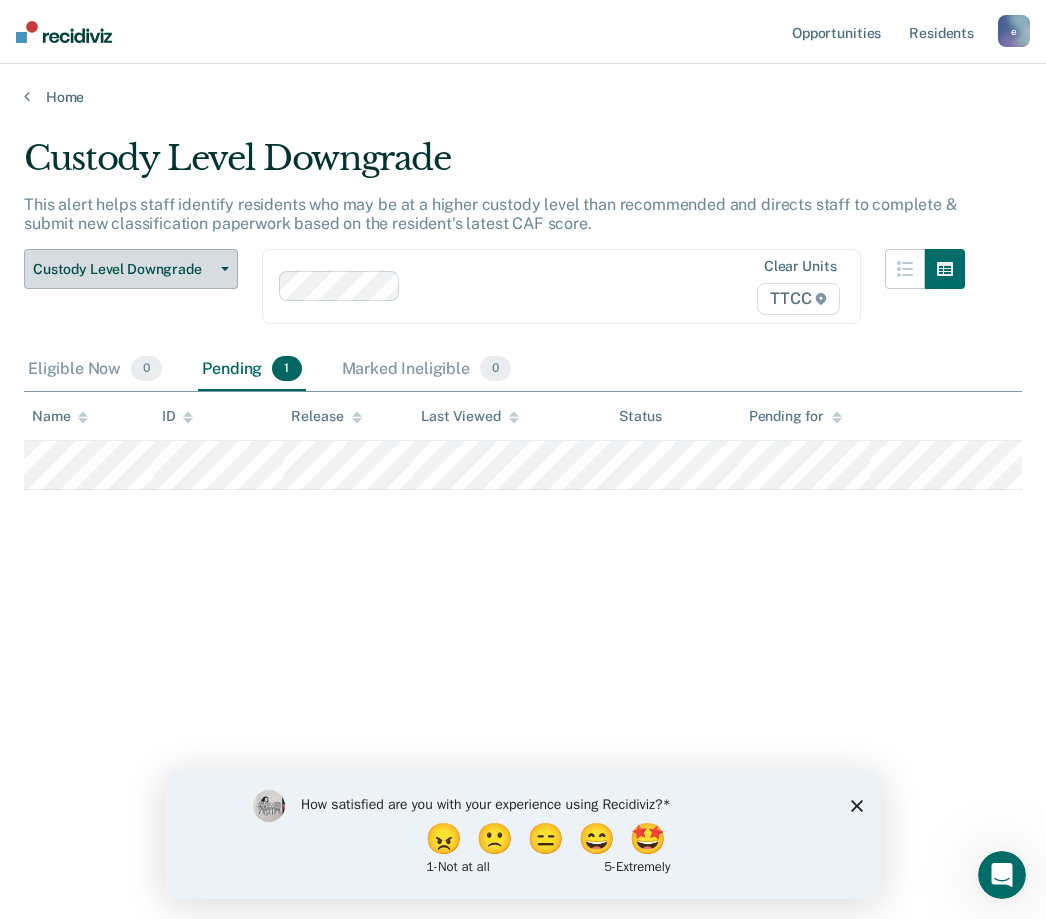 click on "Custody Level Downgrade" at bounding box center [123, 269] 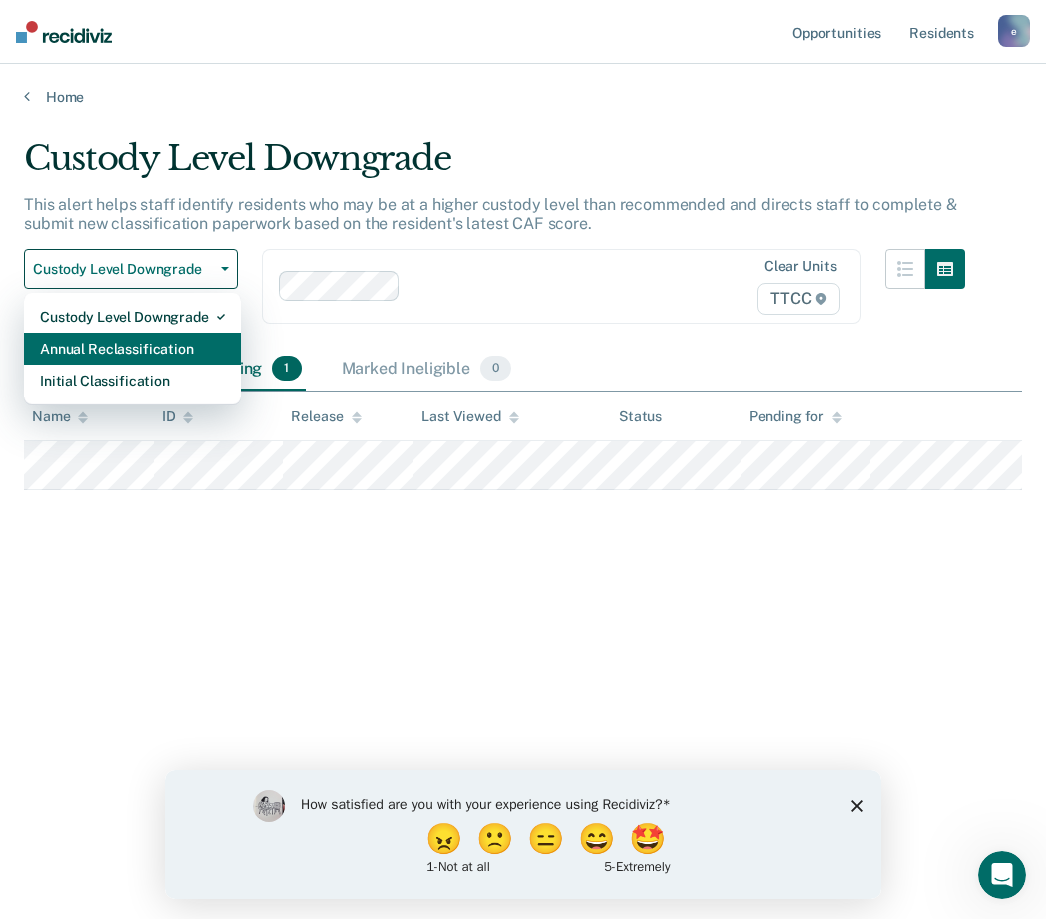 click on "Annual Reclassification" at bounding box center (132, 317) 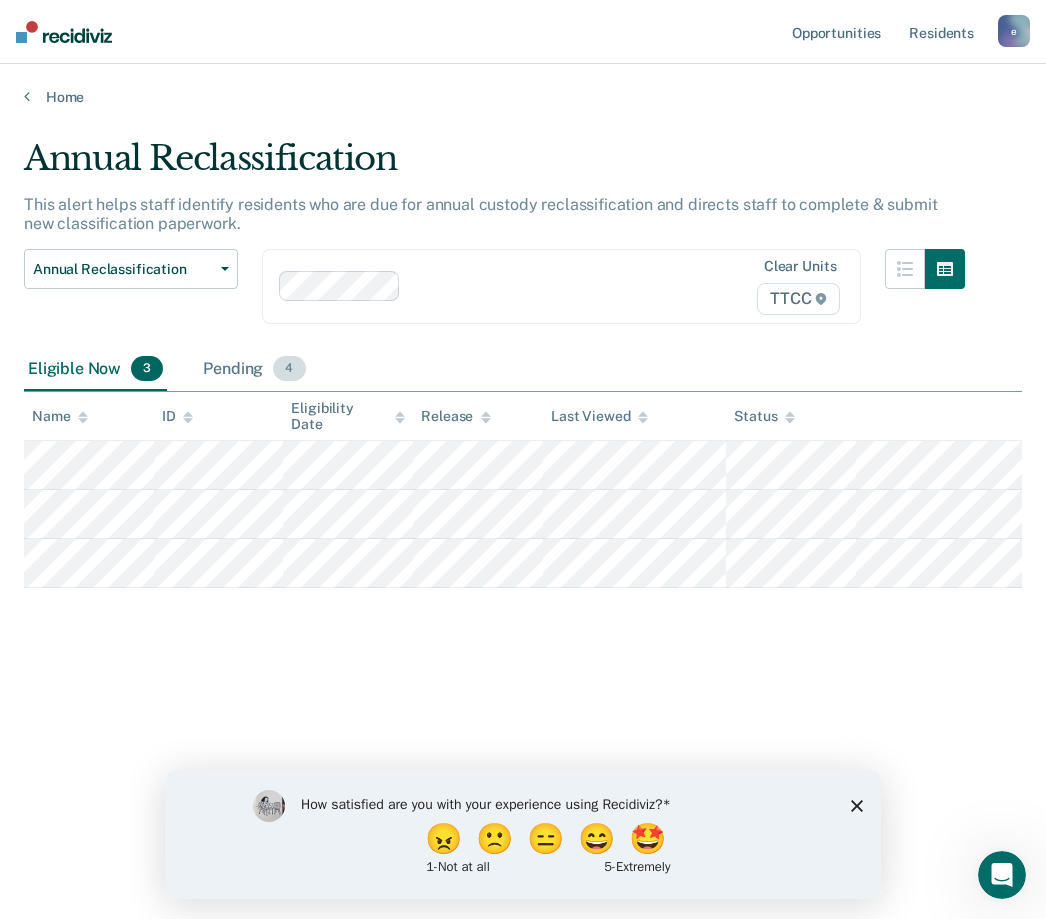 click on "Pending 4" at bounding box center [254, 370] 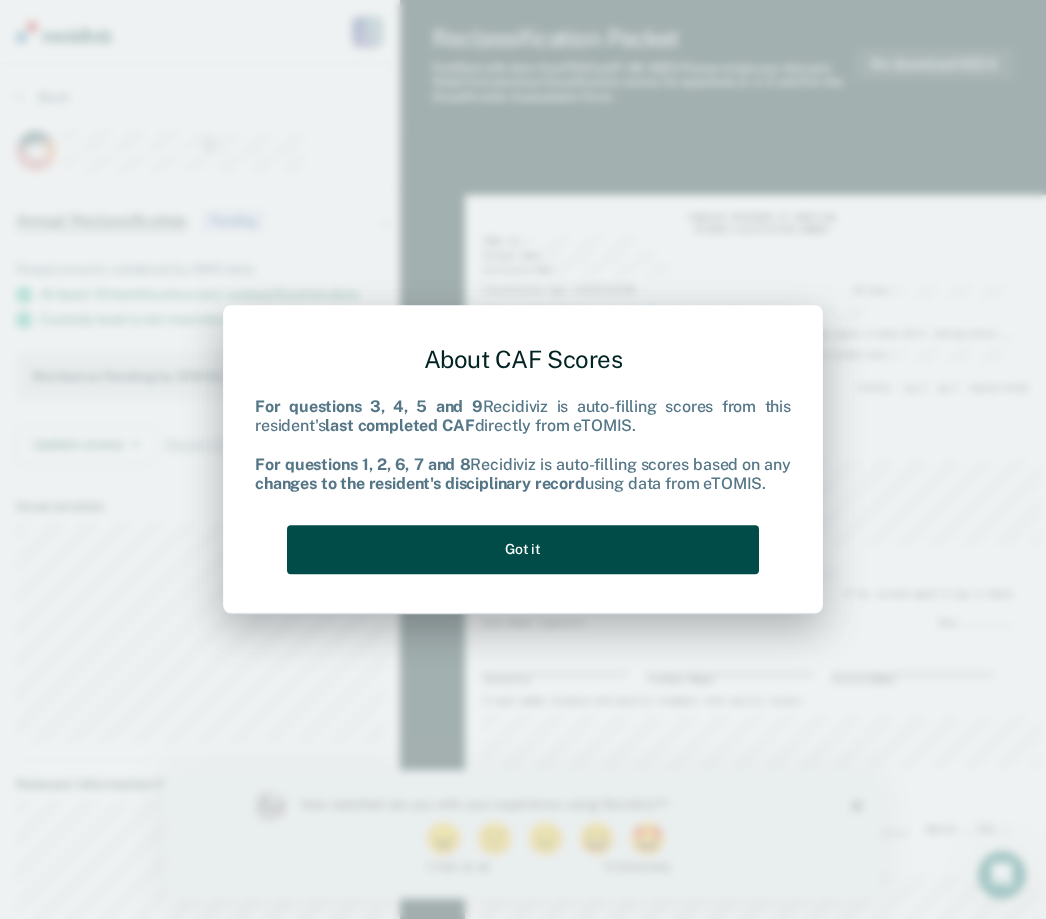 click on "Got it" at bounding box center (523, 549) 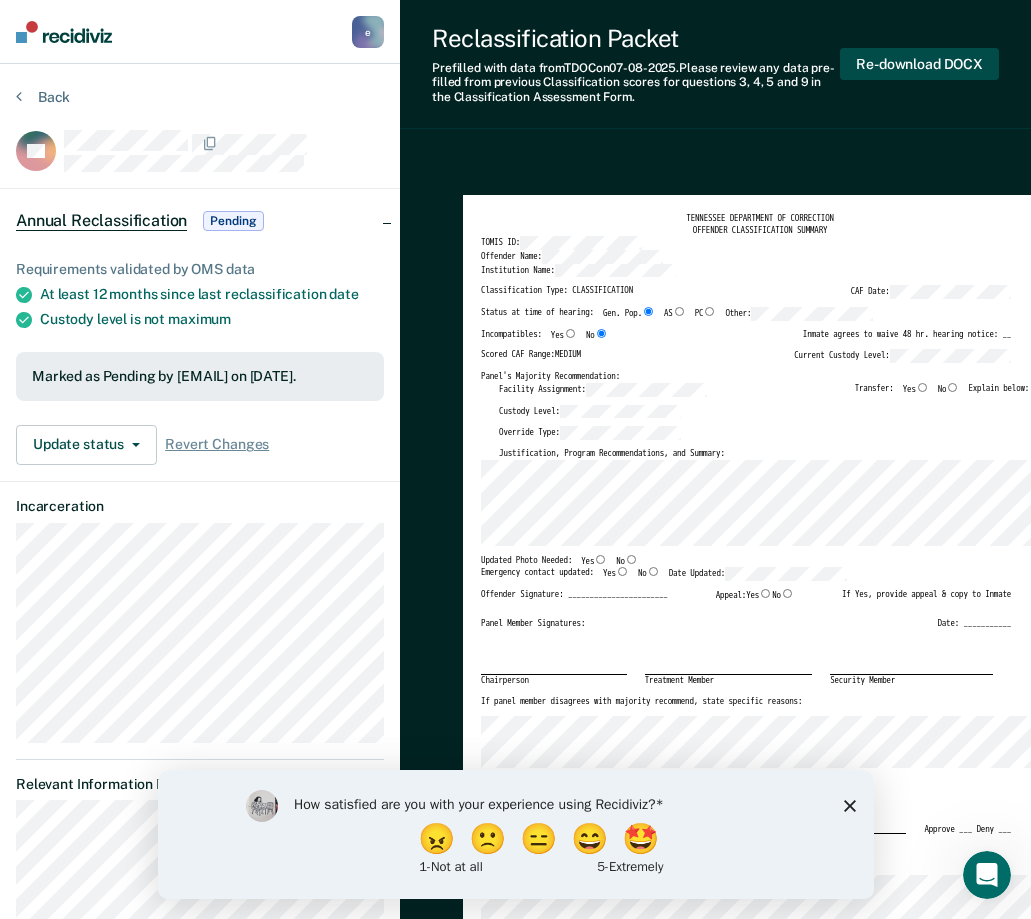 click on "Re-download DOCX" at bounding box center [919, 64] 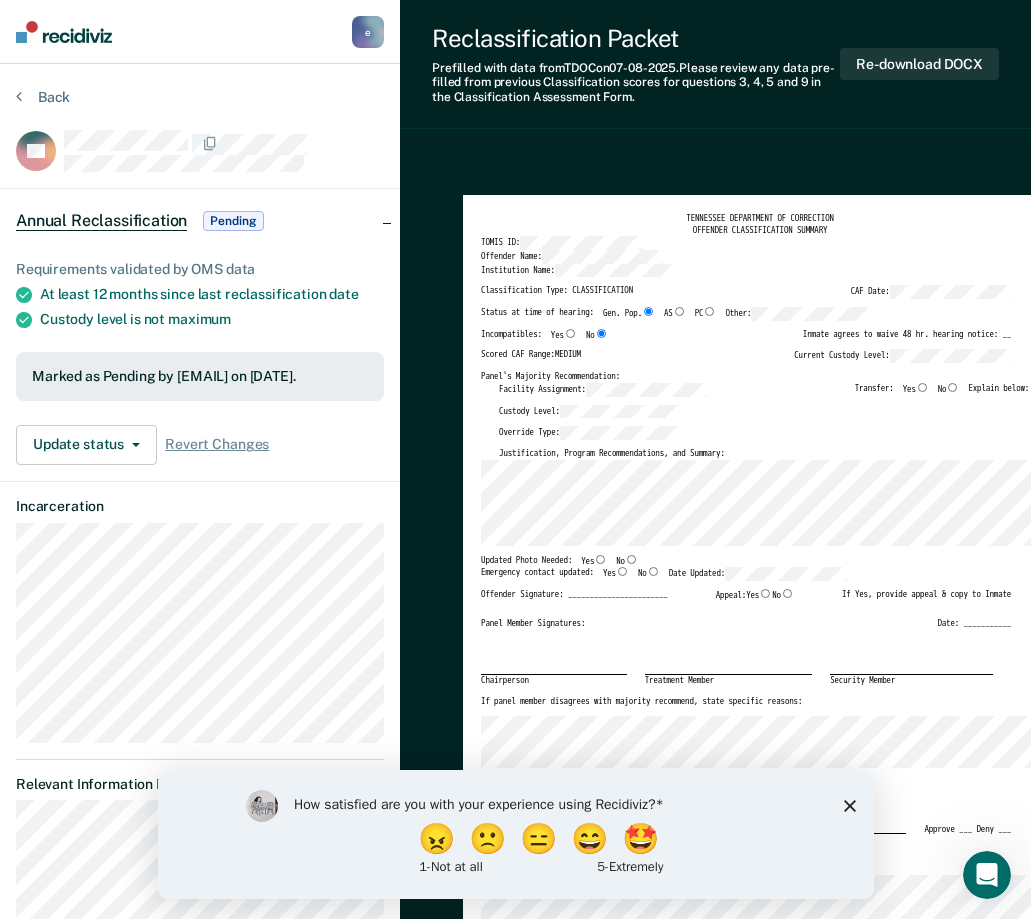 click at bounding box center [64, 32] 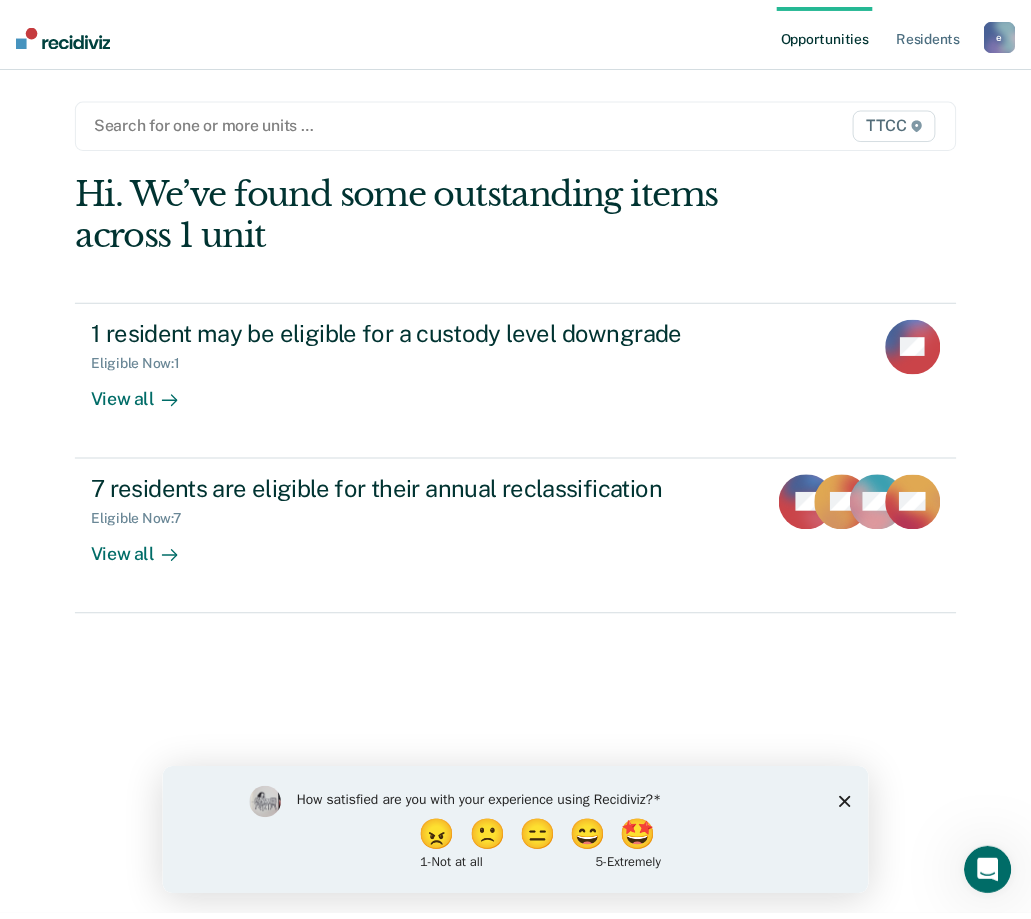 scroll, scrollTop: 0, scrollLeft: 0, axis: both 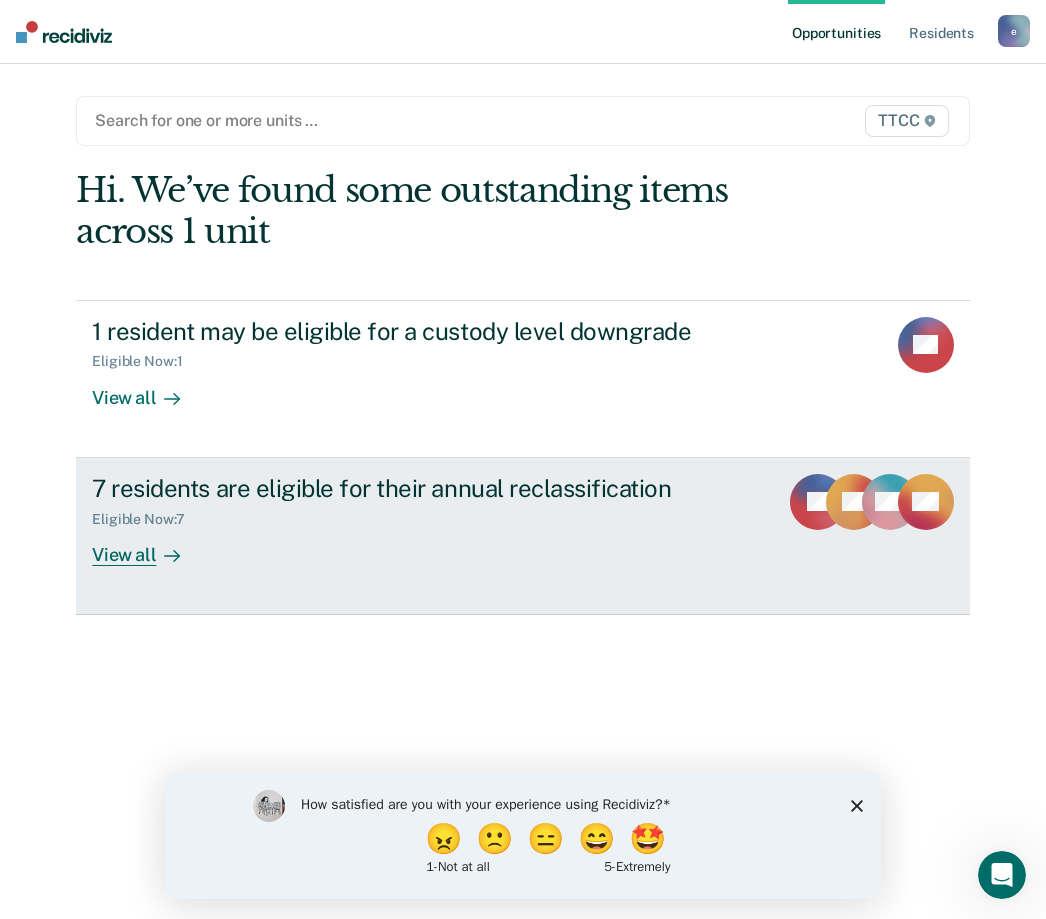 click on "7 residents are eligible for their annual reclassification Eligible Now :  7 View all   JN CT MA + 4" at bounding box center (522, 536) 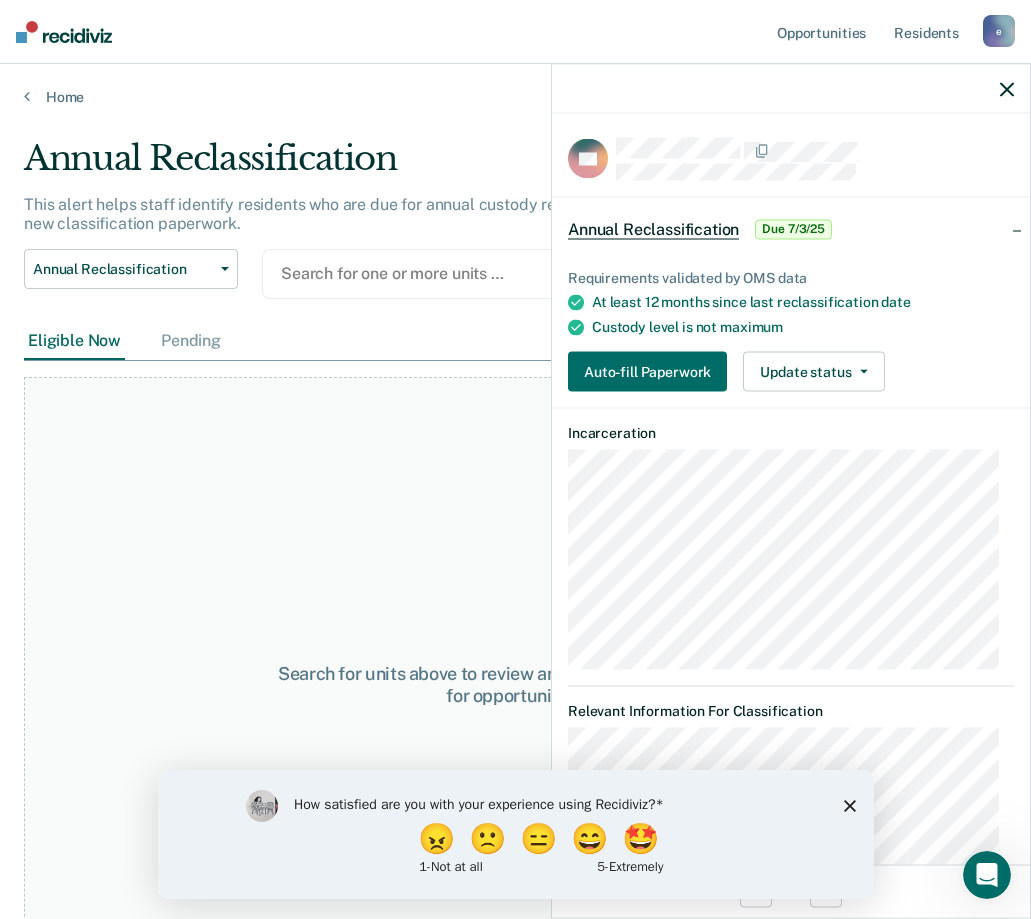 click at bounding box center [1007, 89] 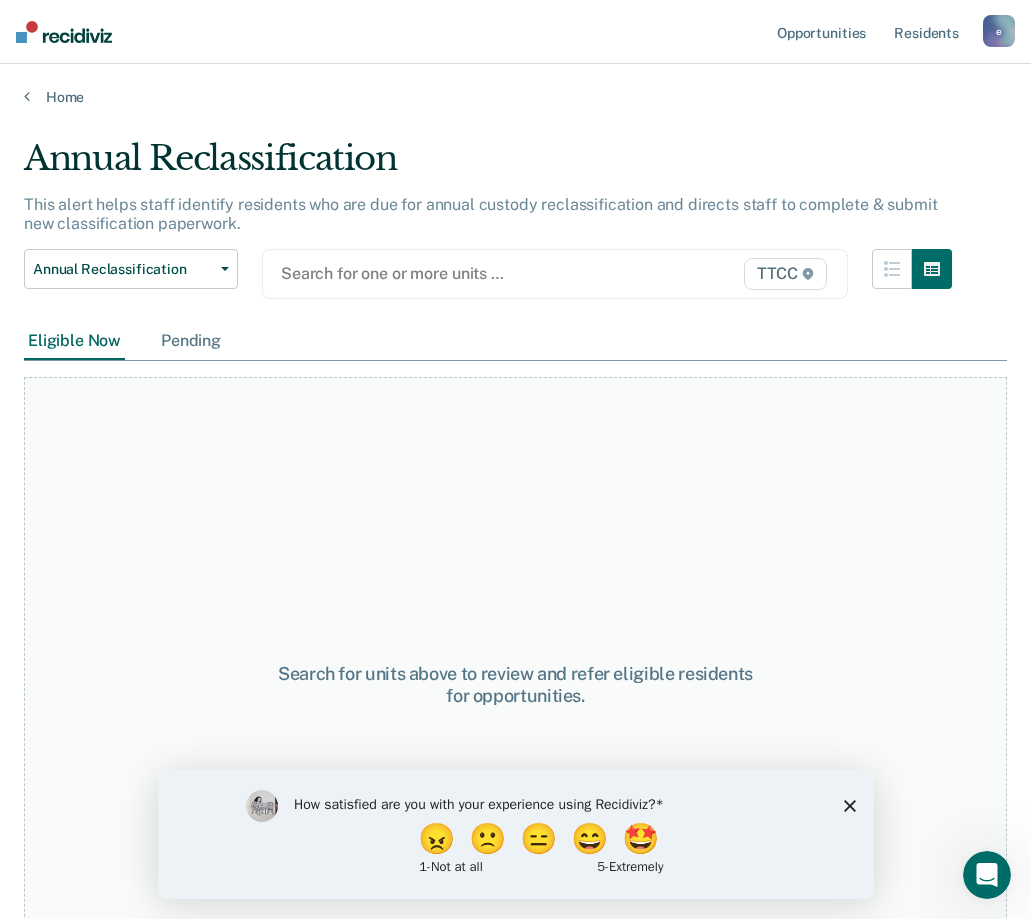 click on "Pending" at bounding box center [191, 341] 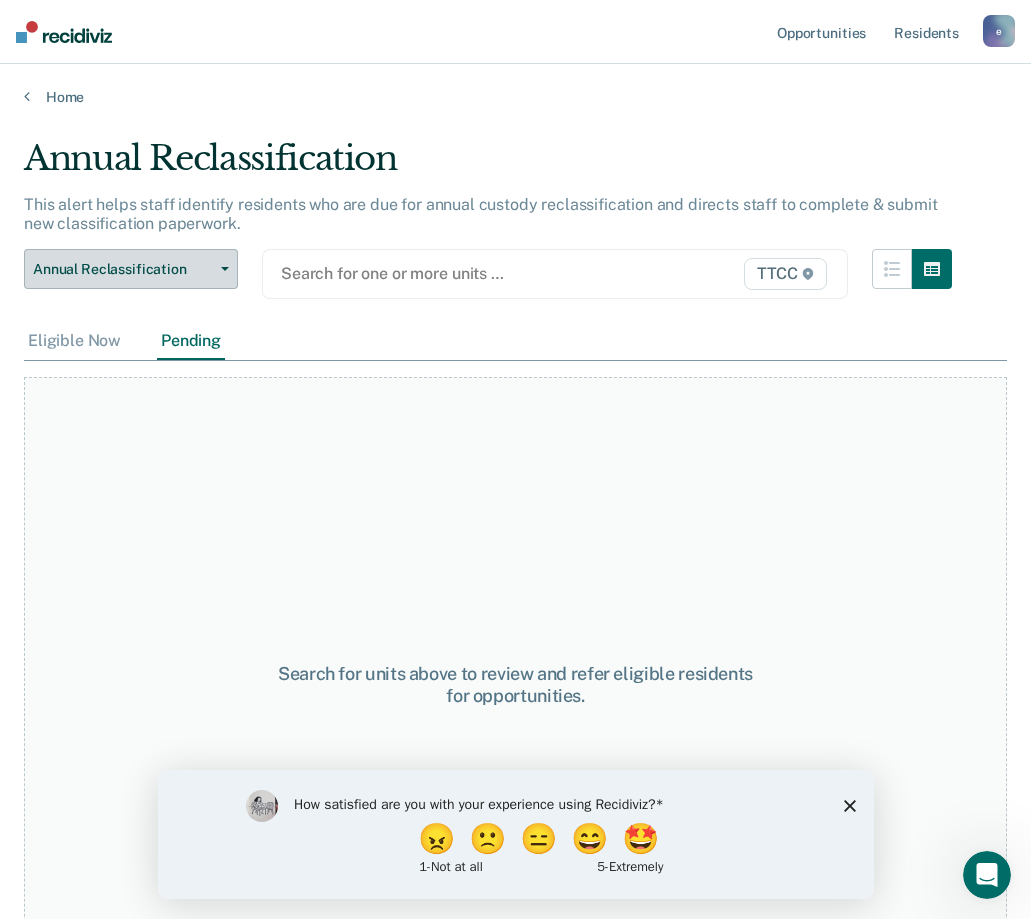 click on "Annual Reclassification" at bounding box center [123, 269] 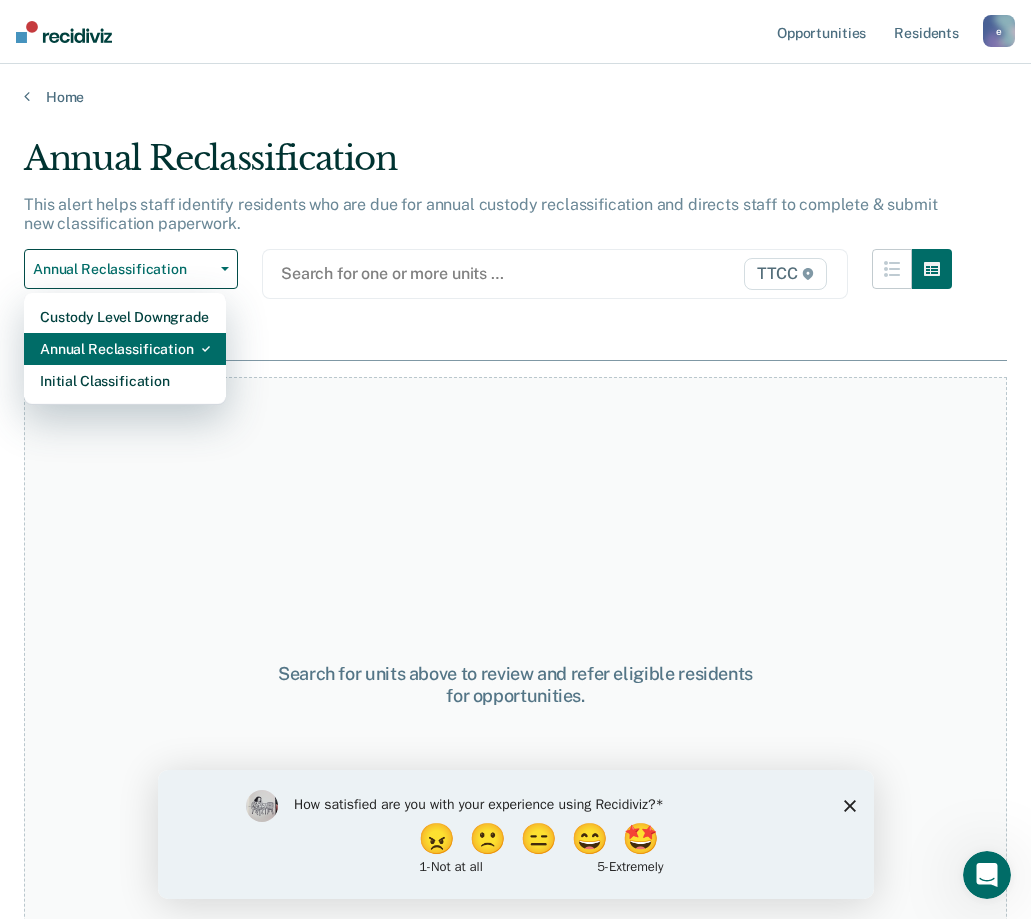 click on "Annual Reclassification" at bounding box center (125, 317) 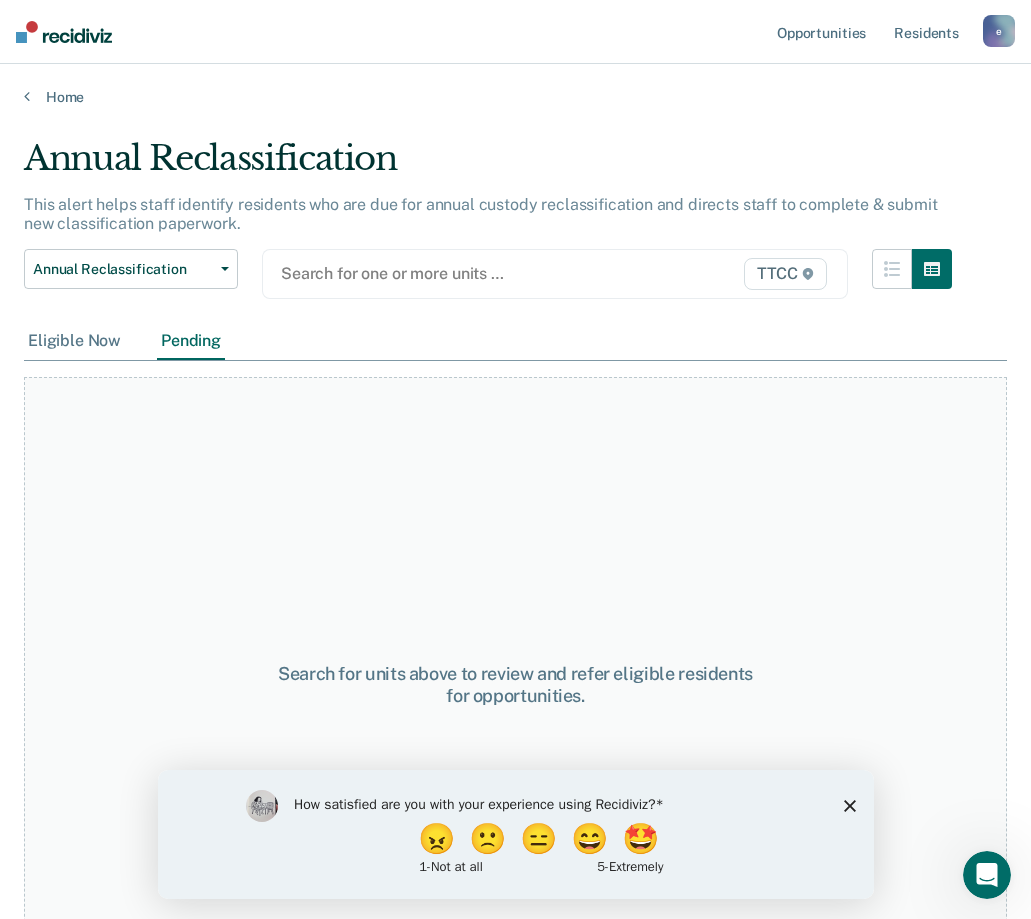 click on "Eligible Now" at bounding box center [74, 341] 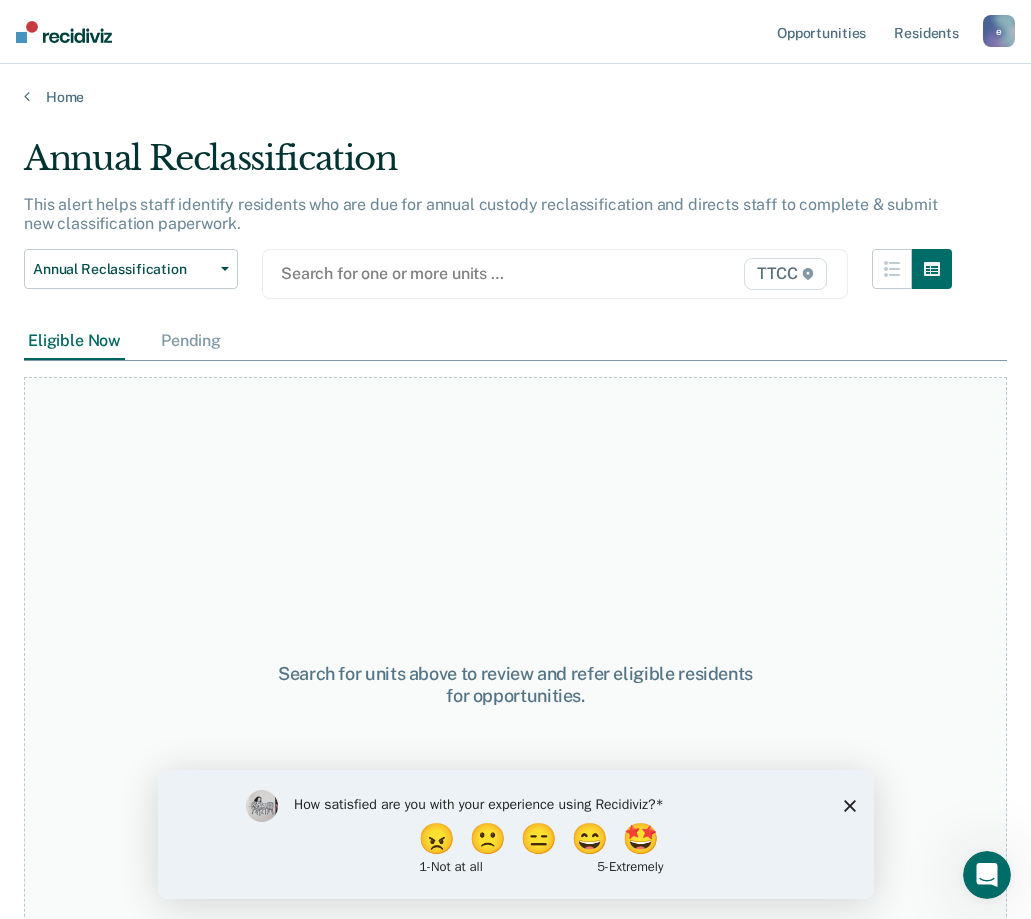 click at bounding box center [472, 273] 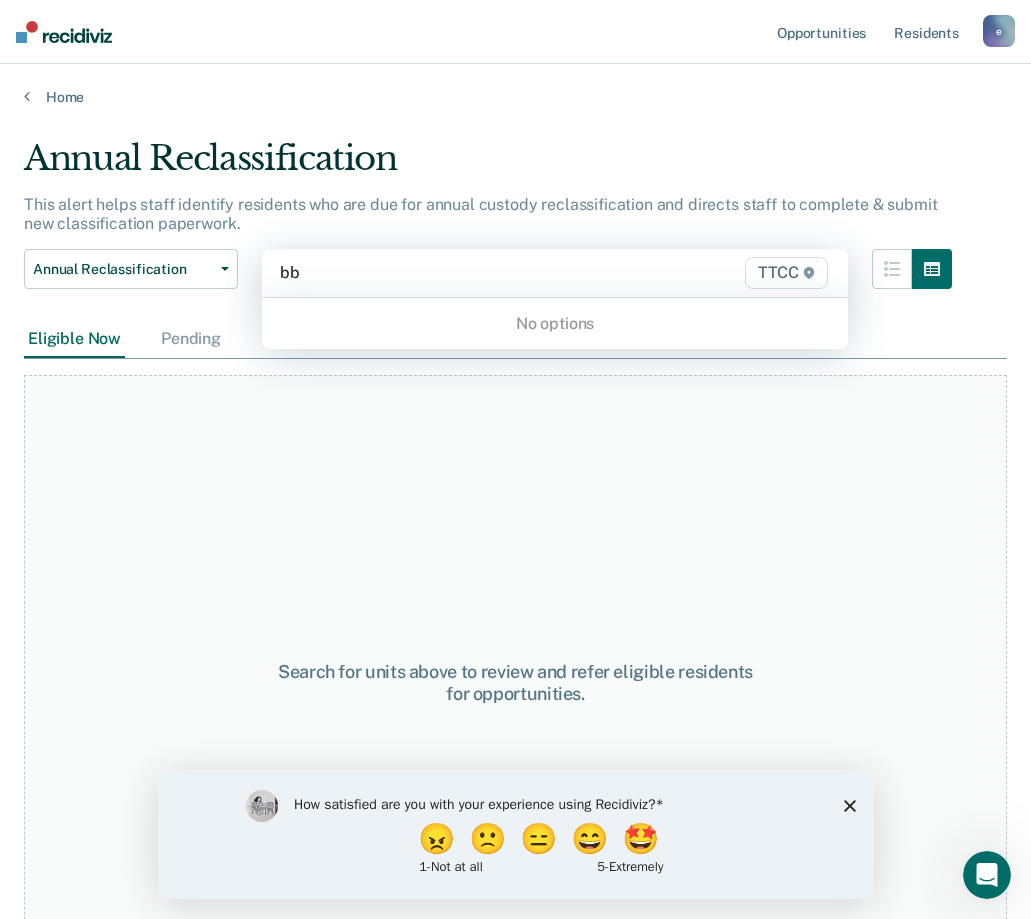type on "bb" 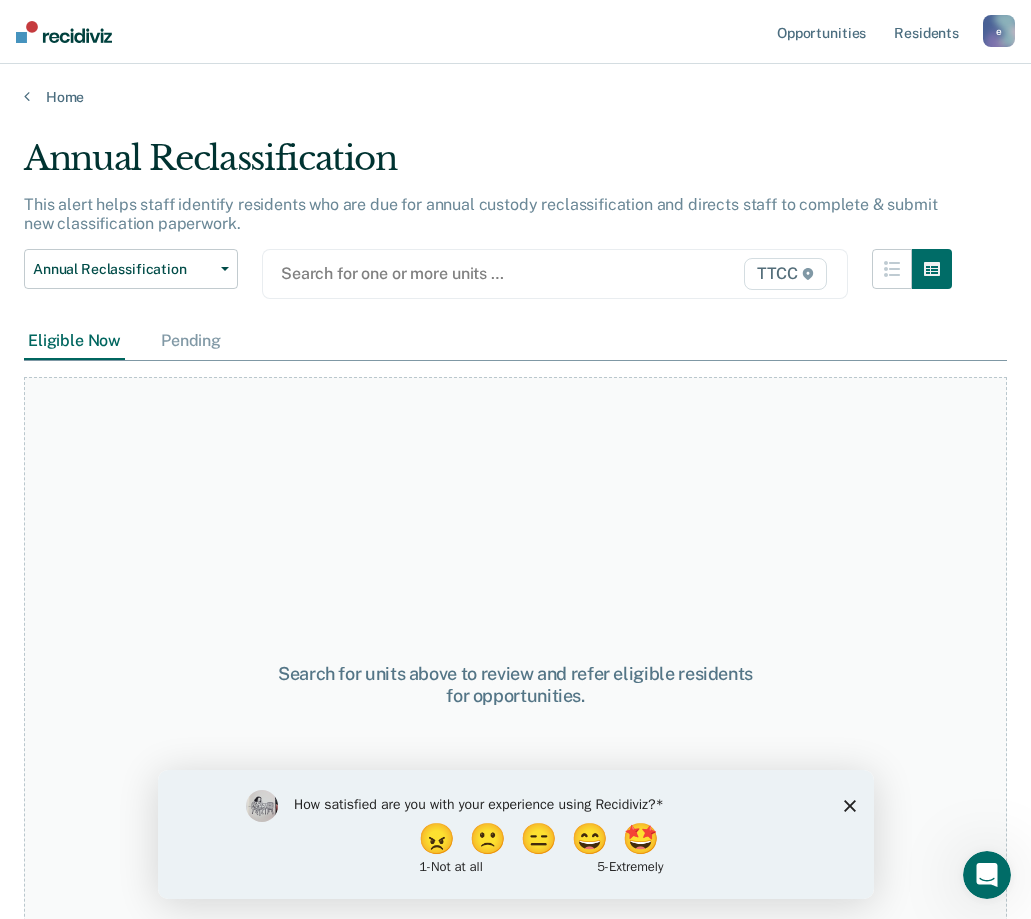click on "Annual Reclassification   This alert helps staff identify residents who are due for annual custody reclassification and directs staff to complete & submit new classification paperwork. Annual Reclassification Custody Level Downgrade Annual Reclassification Initial Classification Search for one or more units … TTCC   Eligible Now Pending
To pick up a draggable item, press the space bar.
While dragging, use the arrow keys to move the item.
Press space again to drop the item in its new position, or press escape to cancel.
Search for units above to review and refer eligible residents for opportunities." at bounding box center (515, 509) 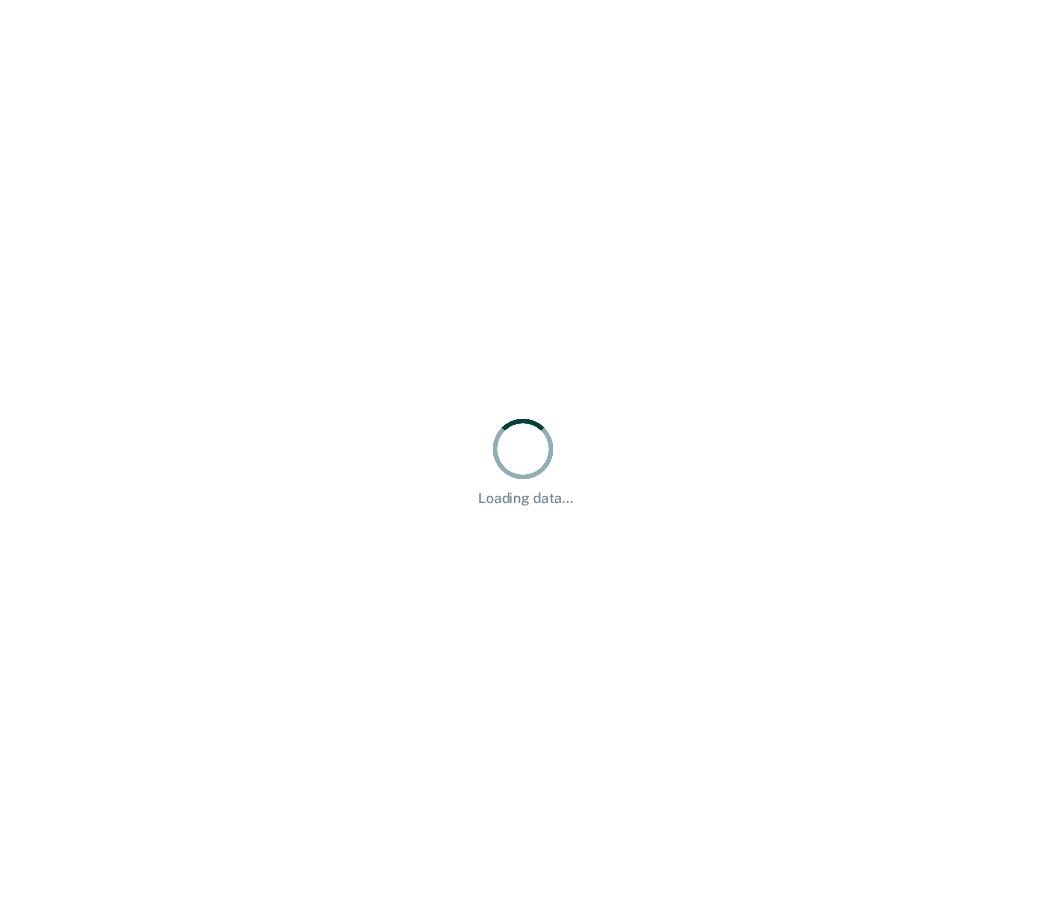 scroll, scrollTop: 0, scrollLeft: 0, axis: both 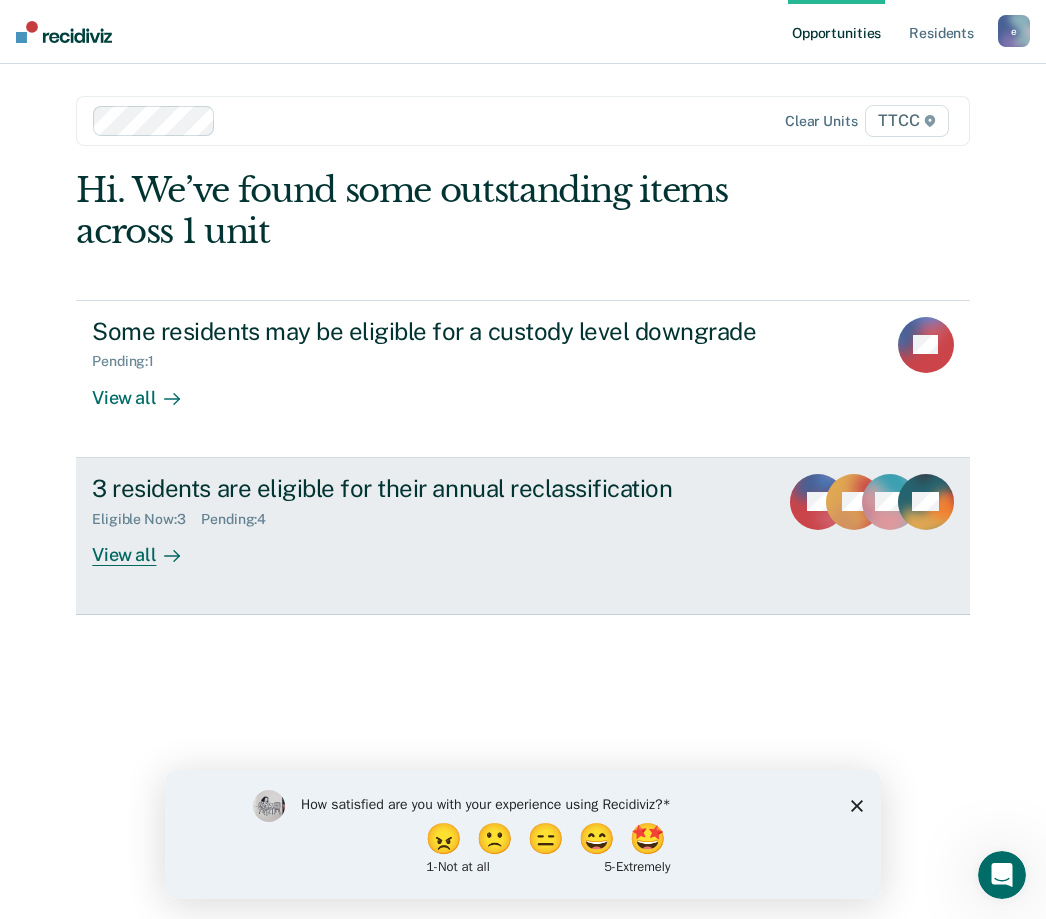 click on "View all" at bounding box center (148, 546) 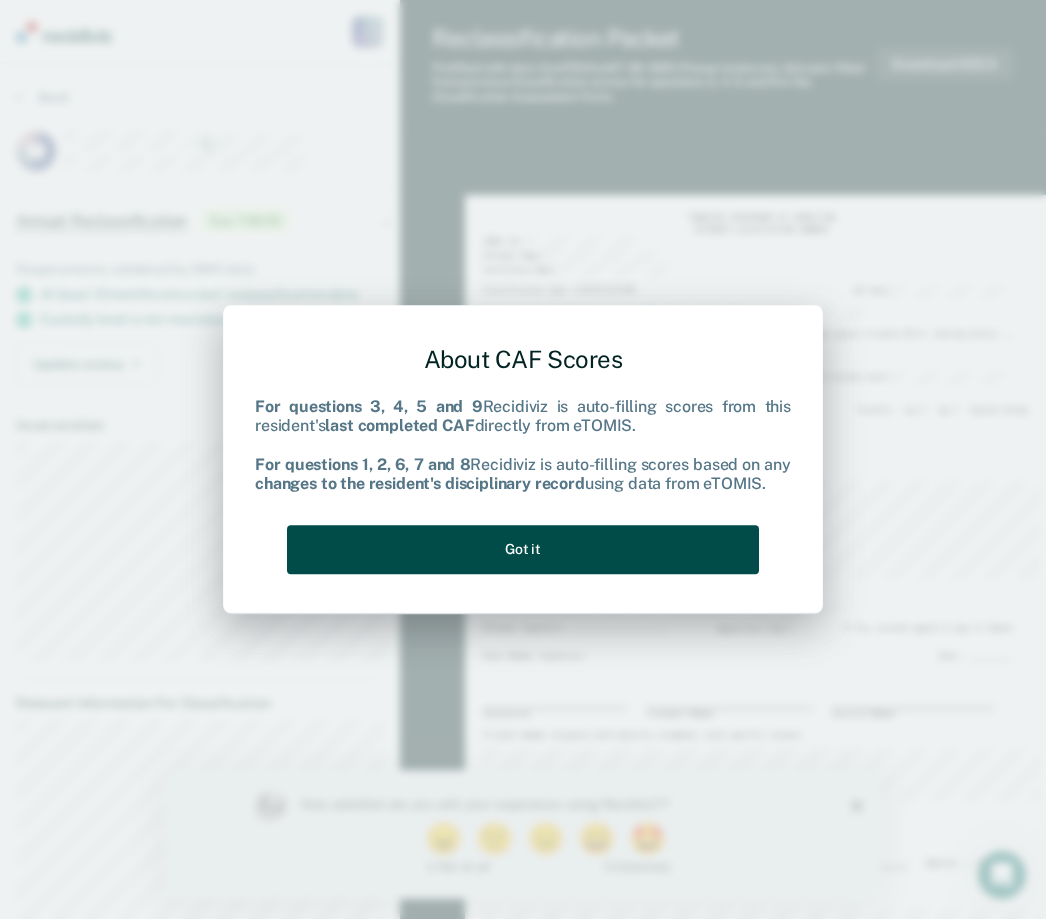 click on "Got it" at bounding box center (523, 549) 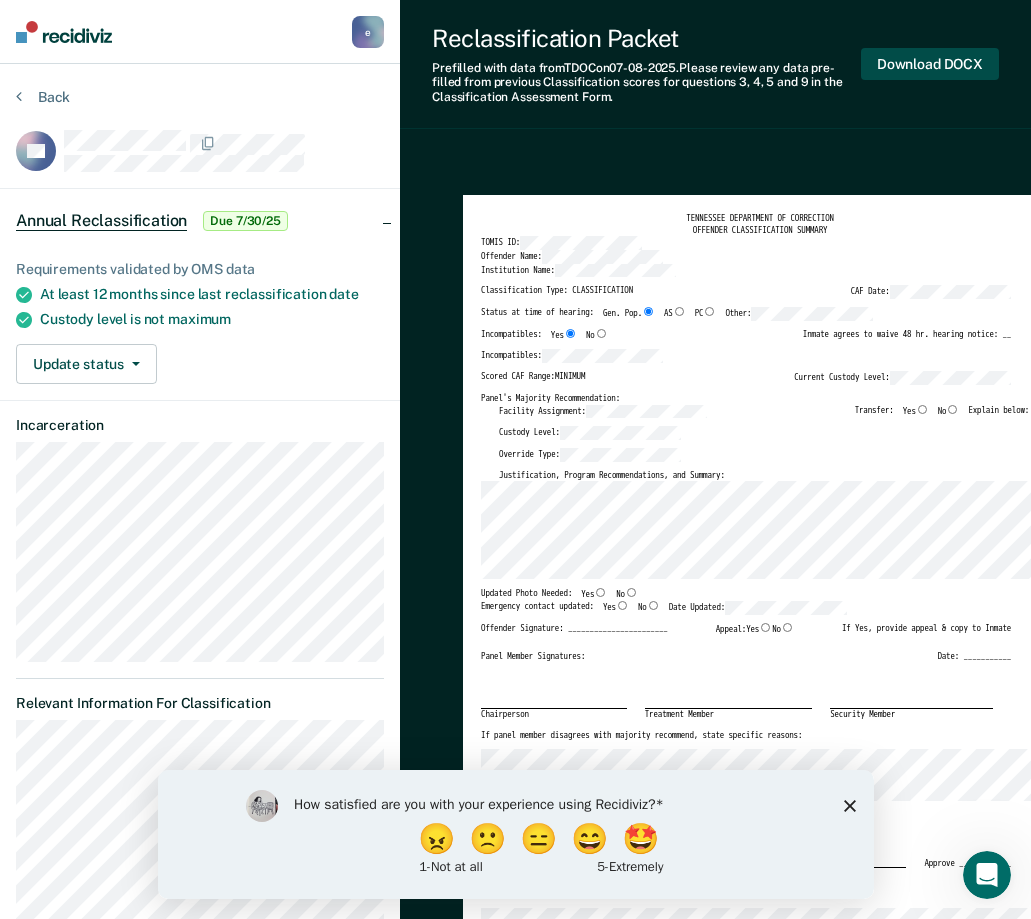 click on "Download DOCX" at bounding box center [930, 64] 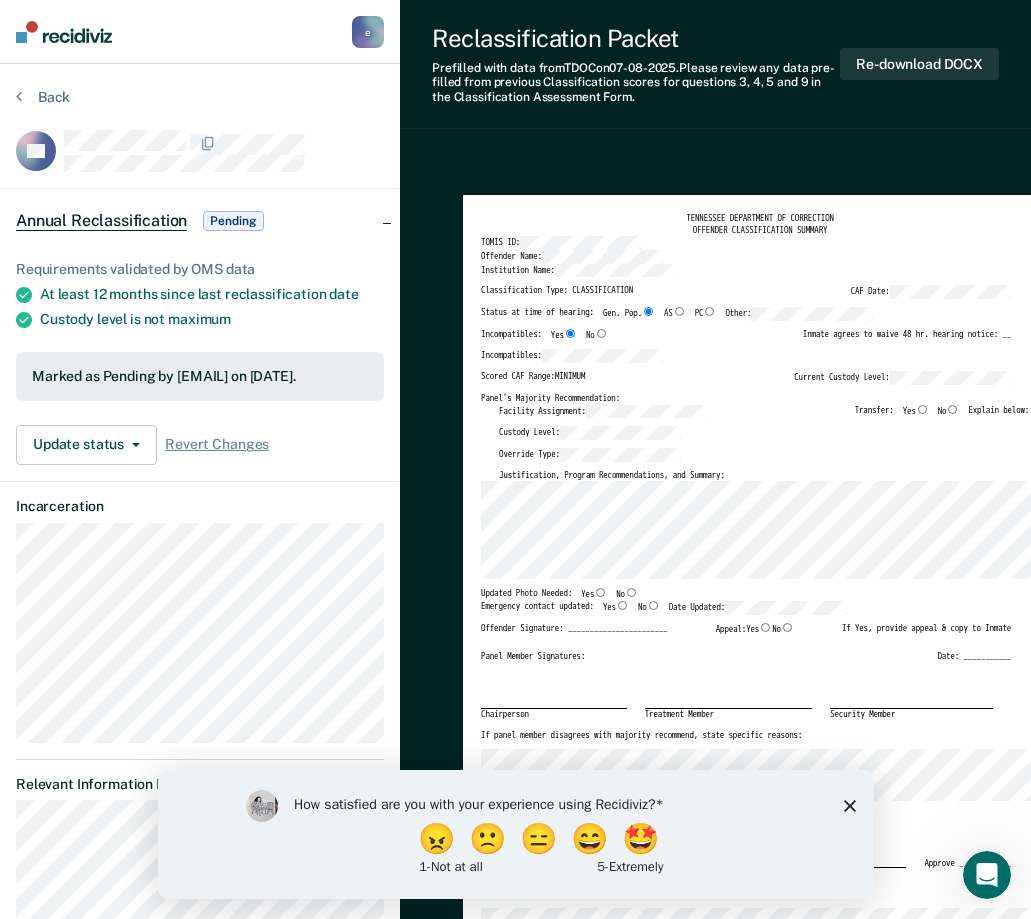 click on "LS   Annual Reclassification Pending Requirements validated by OMS data At least 12 months since last reclassification   date Custody level is not   maximum Marked as Pending by [EMAIL] on [DATE].   Update status Revert from Pending Revert Changes Incarceration Relevant Information For Classification" at bounding box center [200, 687] 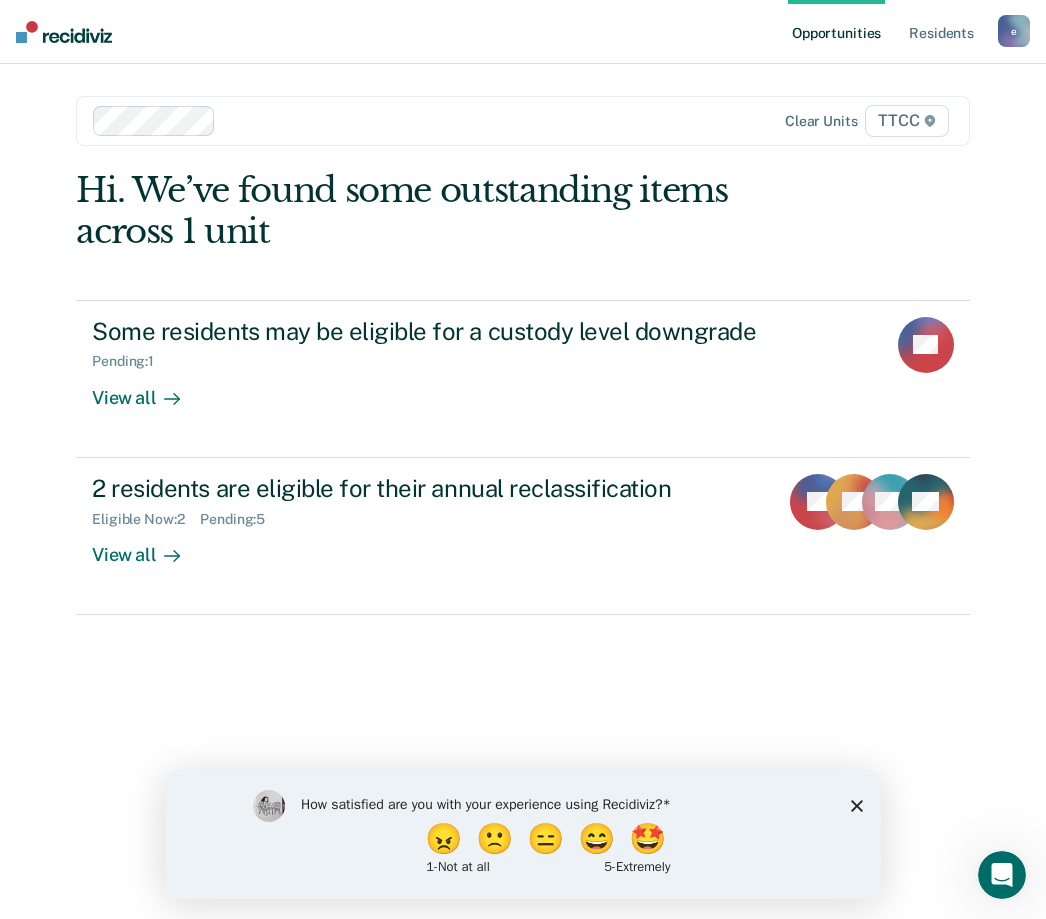 scroll, scrollTop: 0, scrollLeft: 0, axis: both 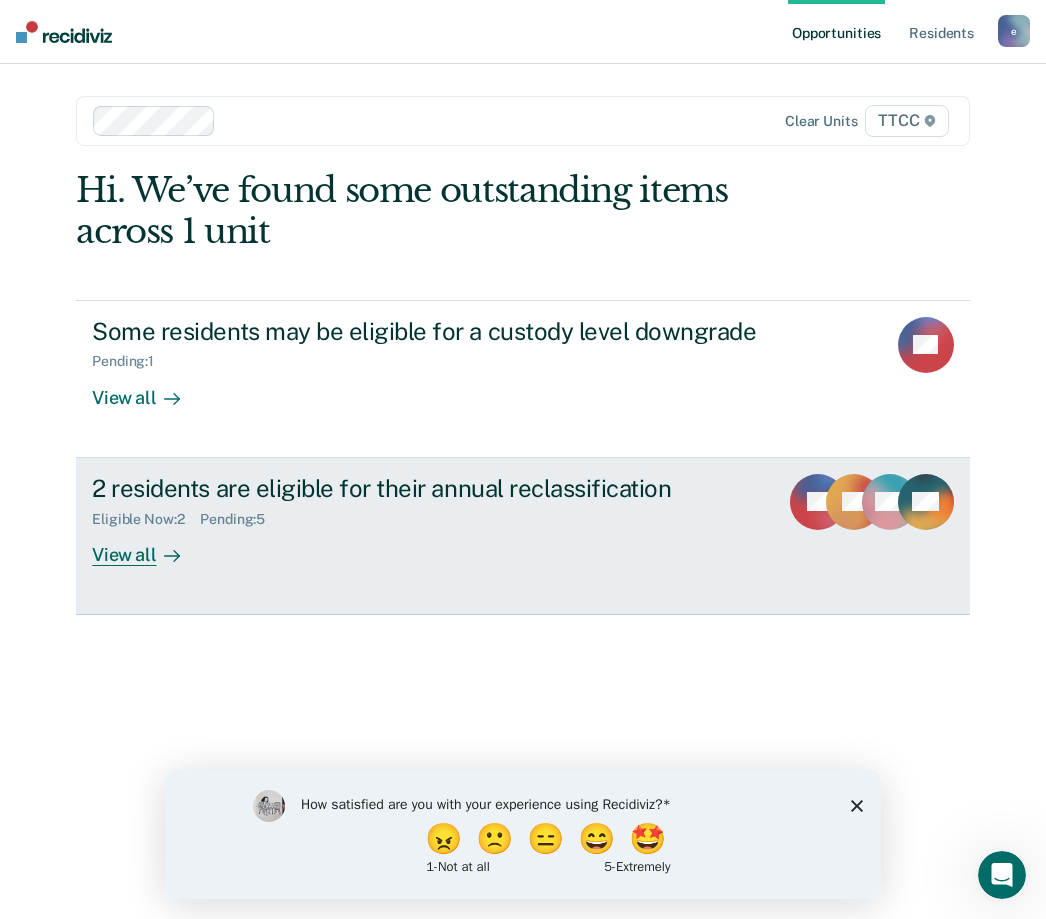 click on "View all" at bounding box center [148, 546] 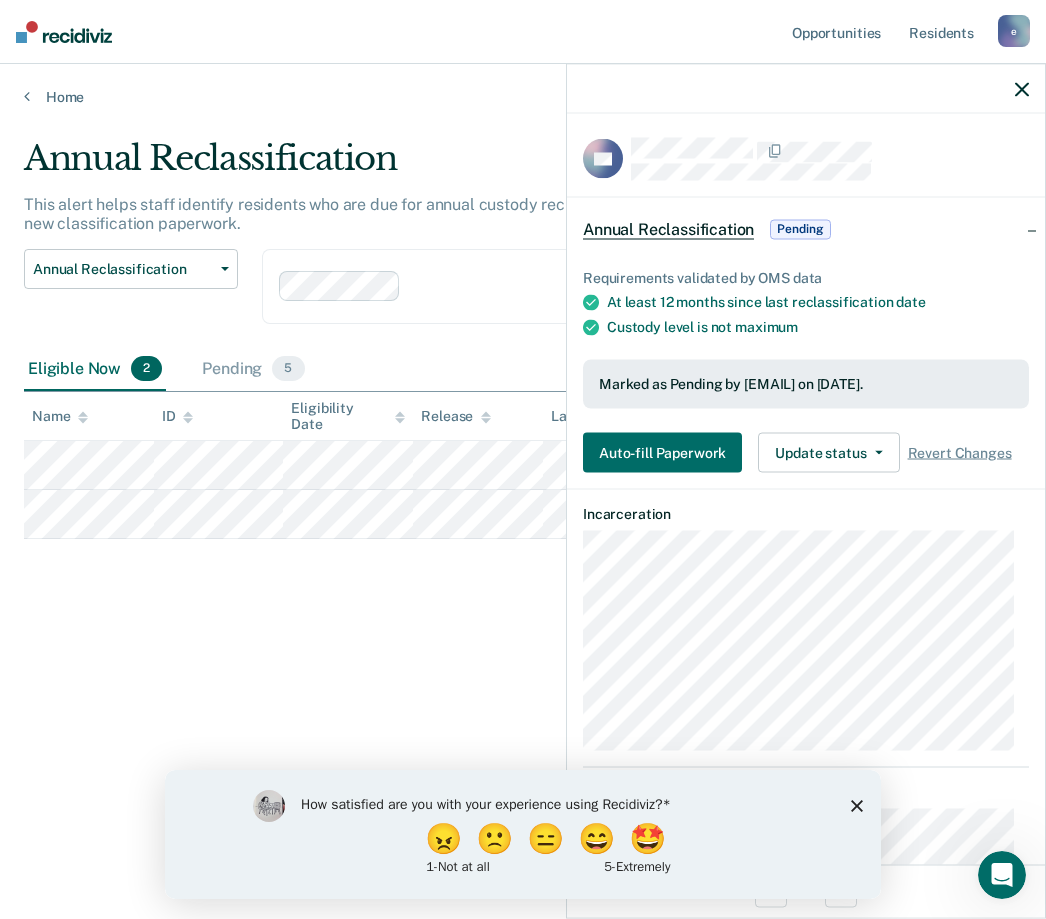 click at bounding box center [1022, 89] 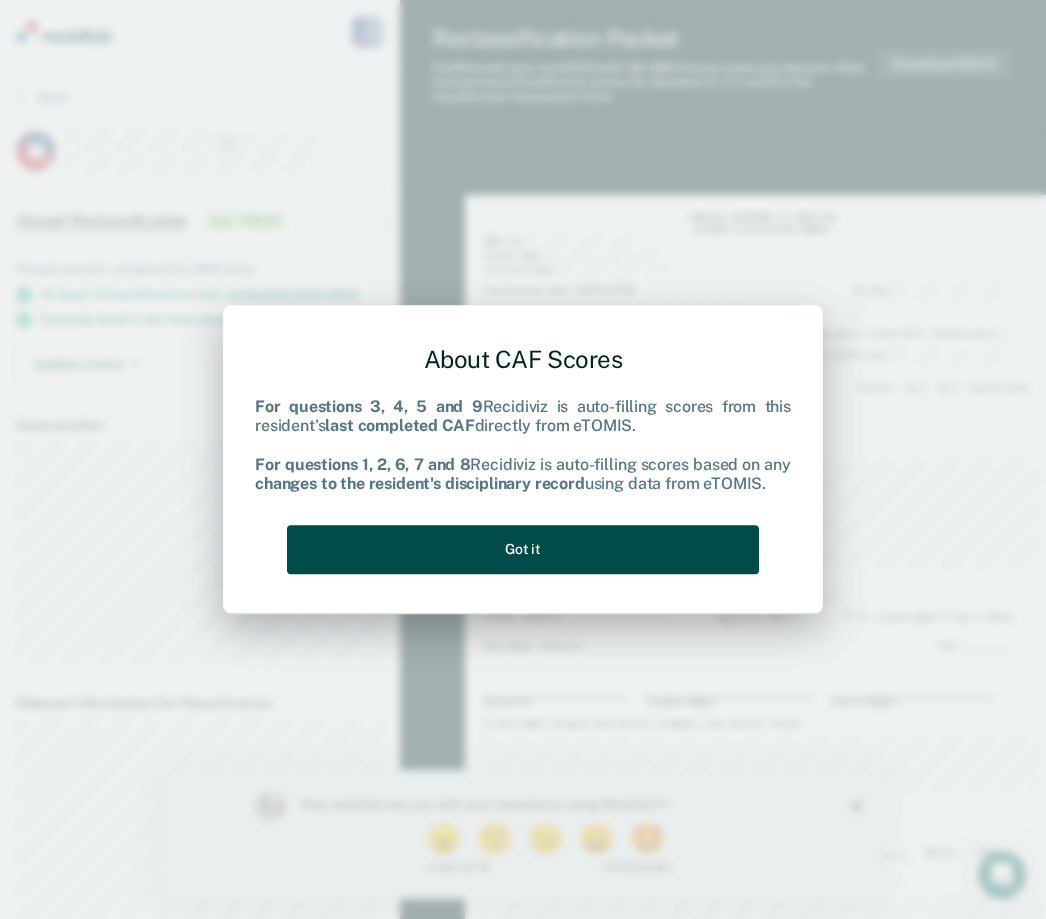 click on "Got it" at bounding box center (523, 549) 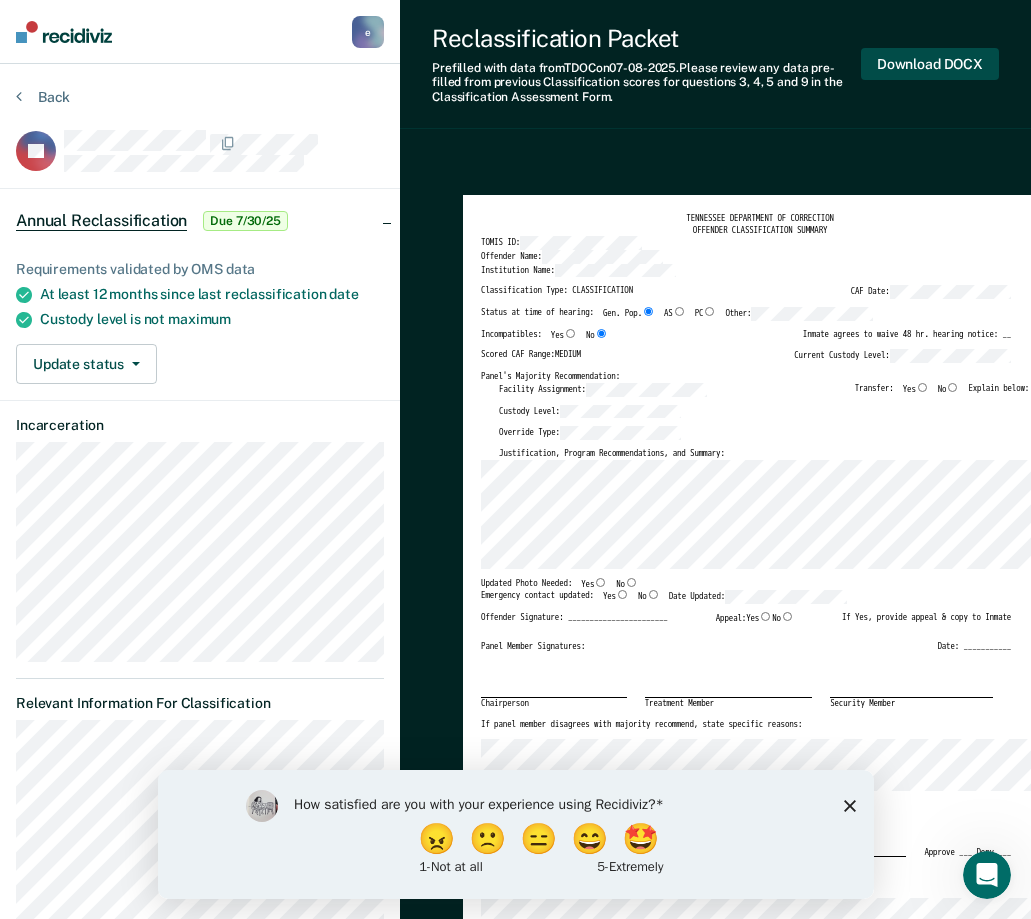 click on "Download DOCX" at bounding box center [930, 64] 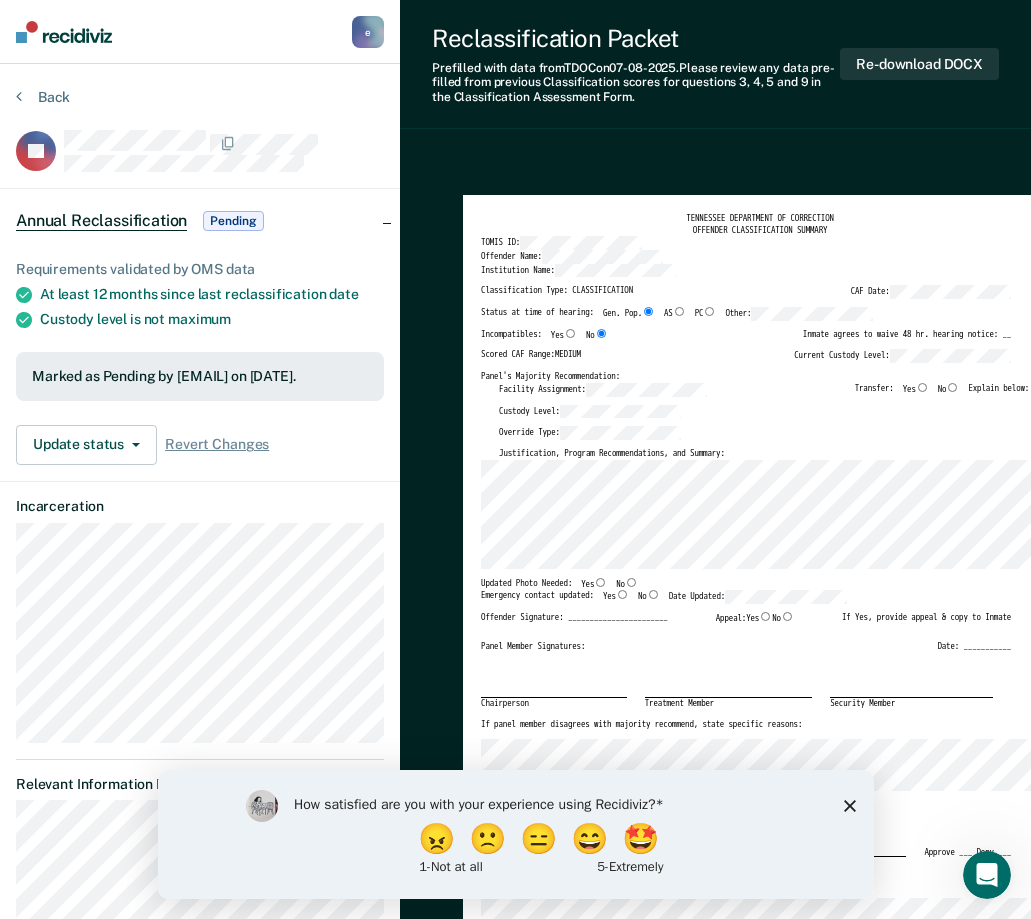 click at bounding box center (64, 32) 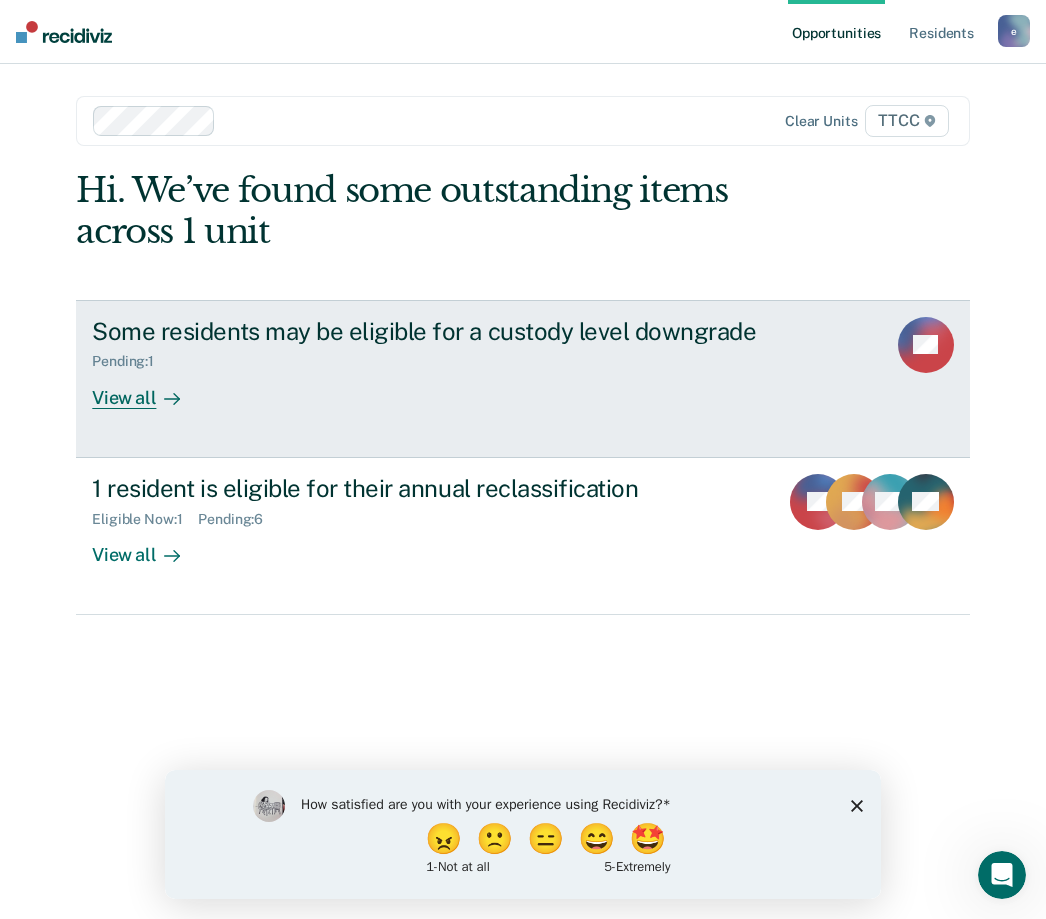 scroll, scrollTop: 0, scrollLeft: 0, axis: both 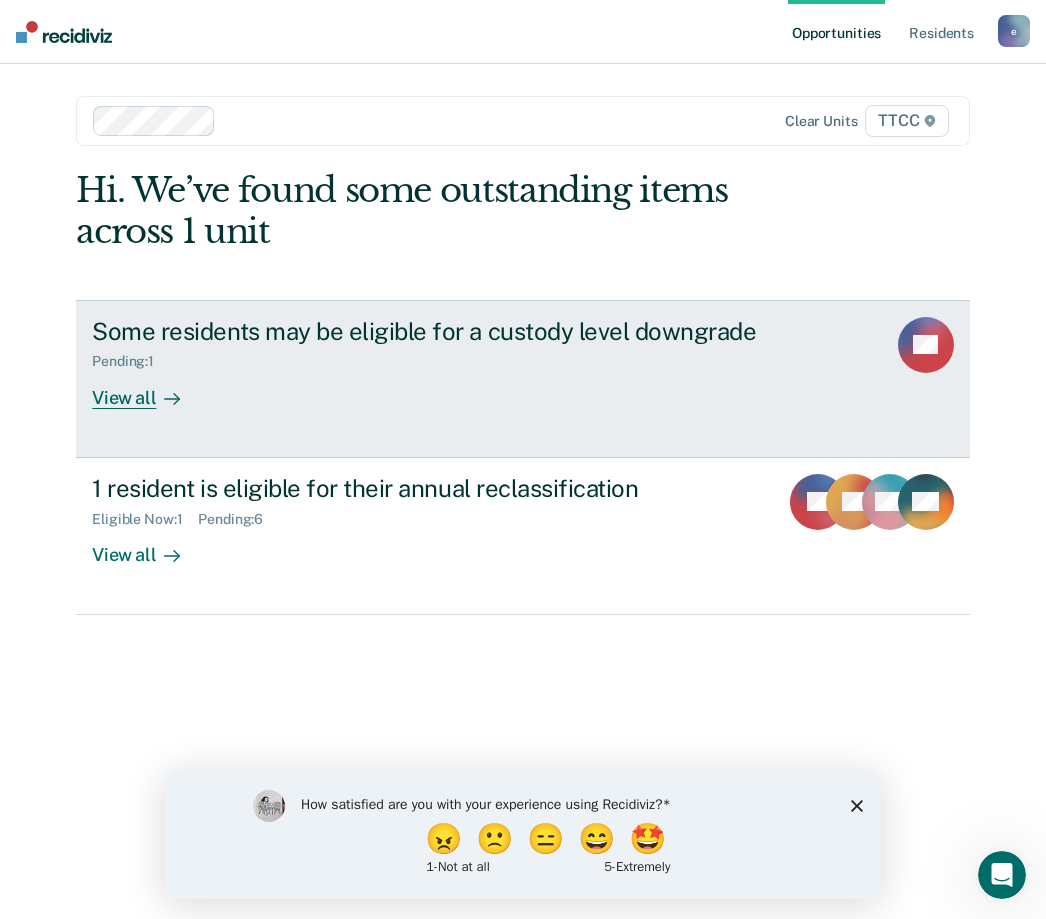 click on "View all" at bounding box center (148, 389) 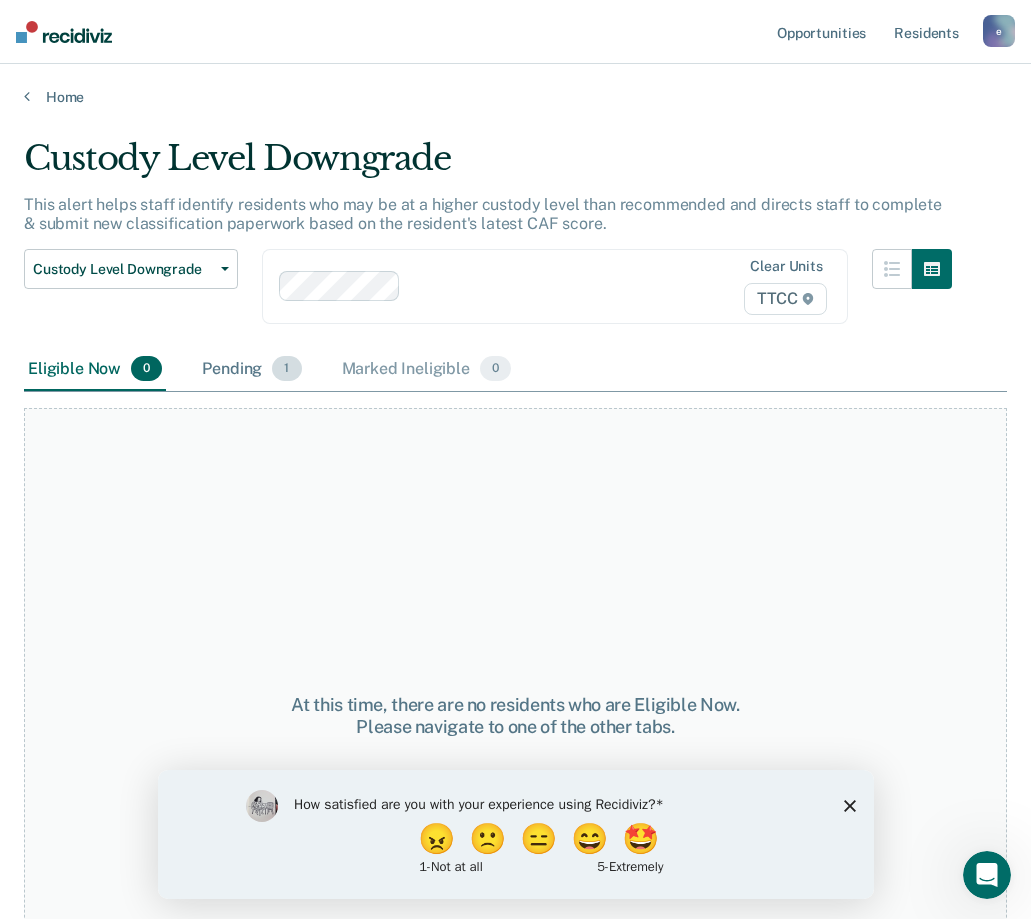 click on "Pending 1" at bounding box center [251, 370] 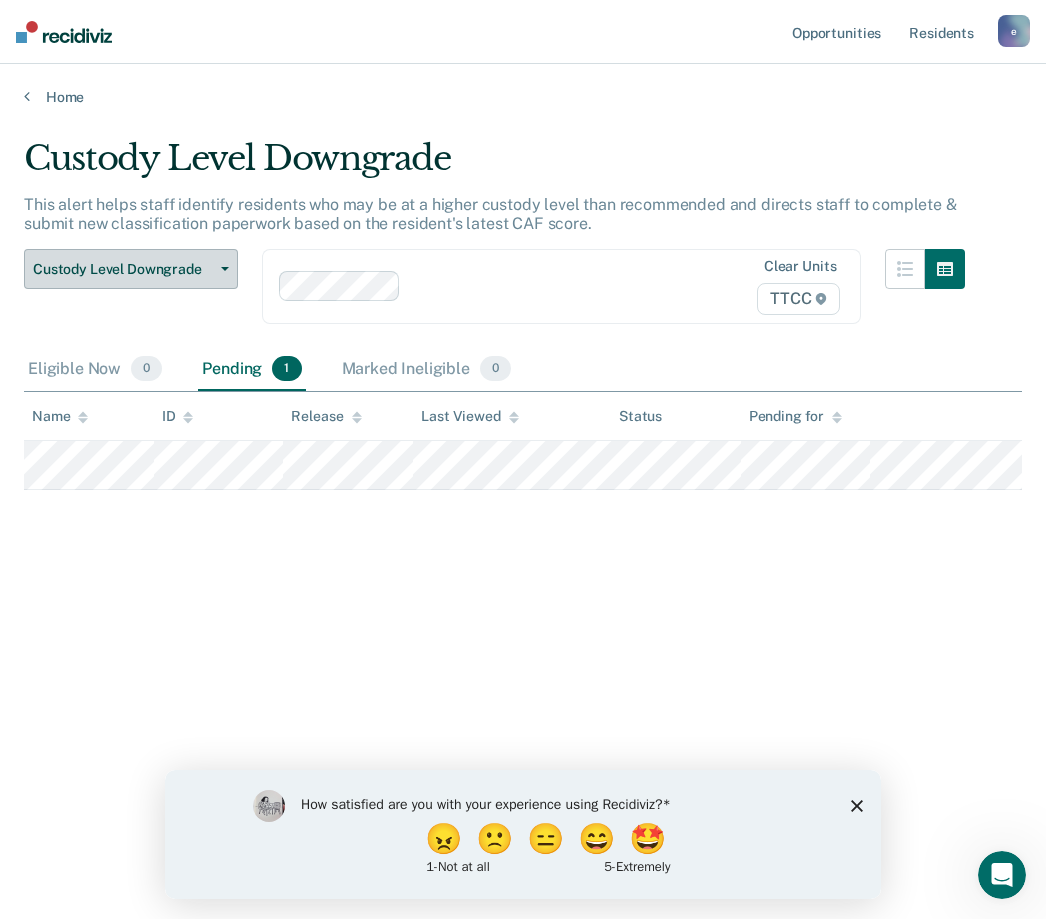 click on "Custody Level Downgrade" at bounding box center (131, 269) 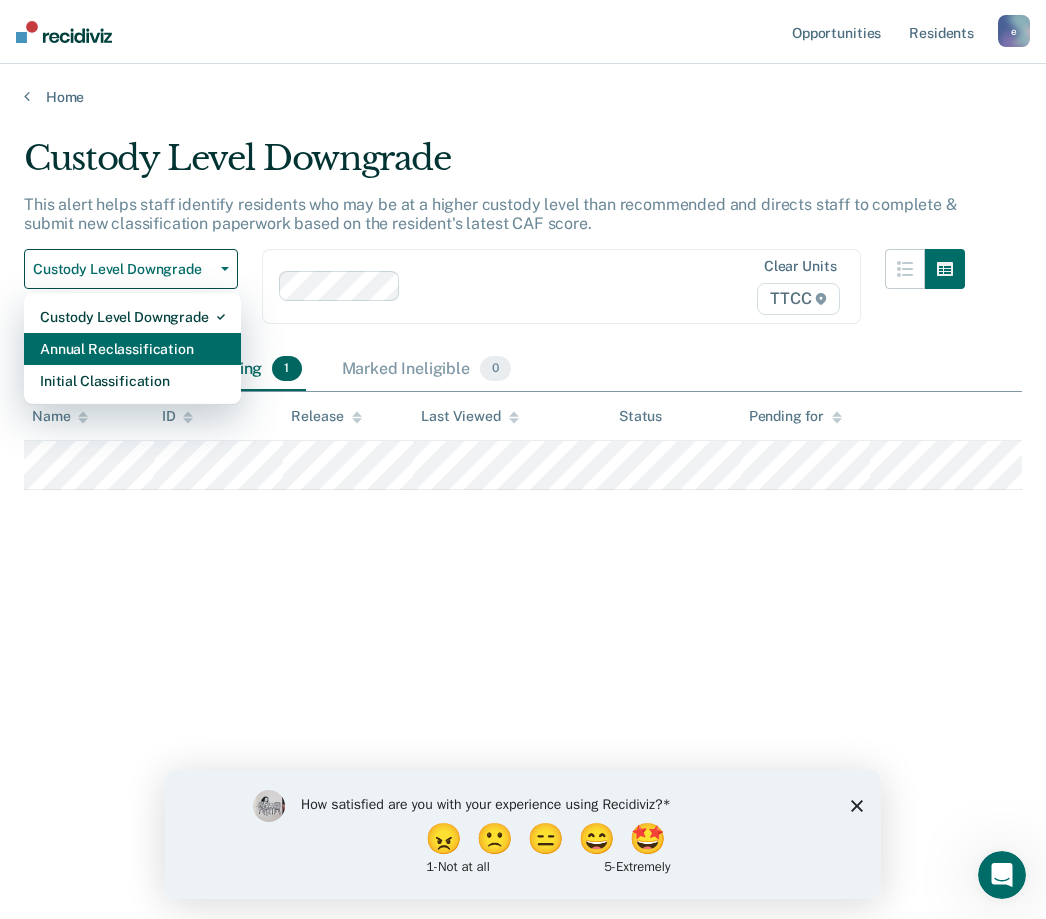click on "Annual Reclassification" at bounding box center (132, 317) 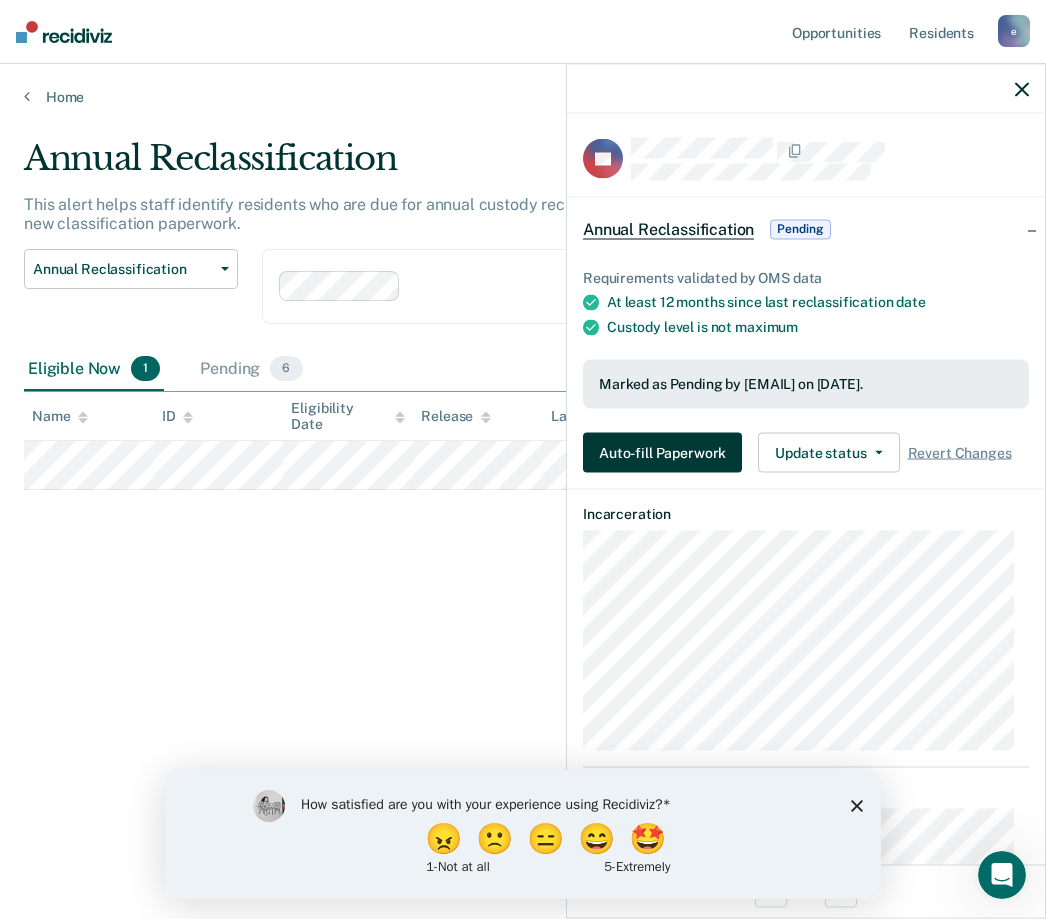 click on "Auto-fill Paperwork" at bounding box center (662, 453) 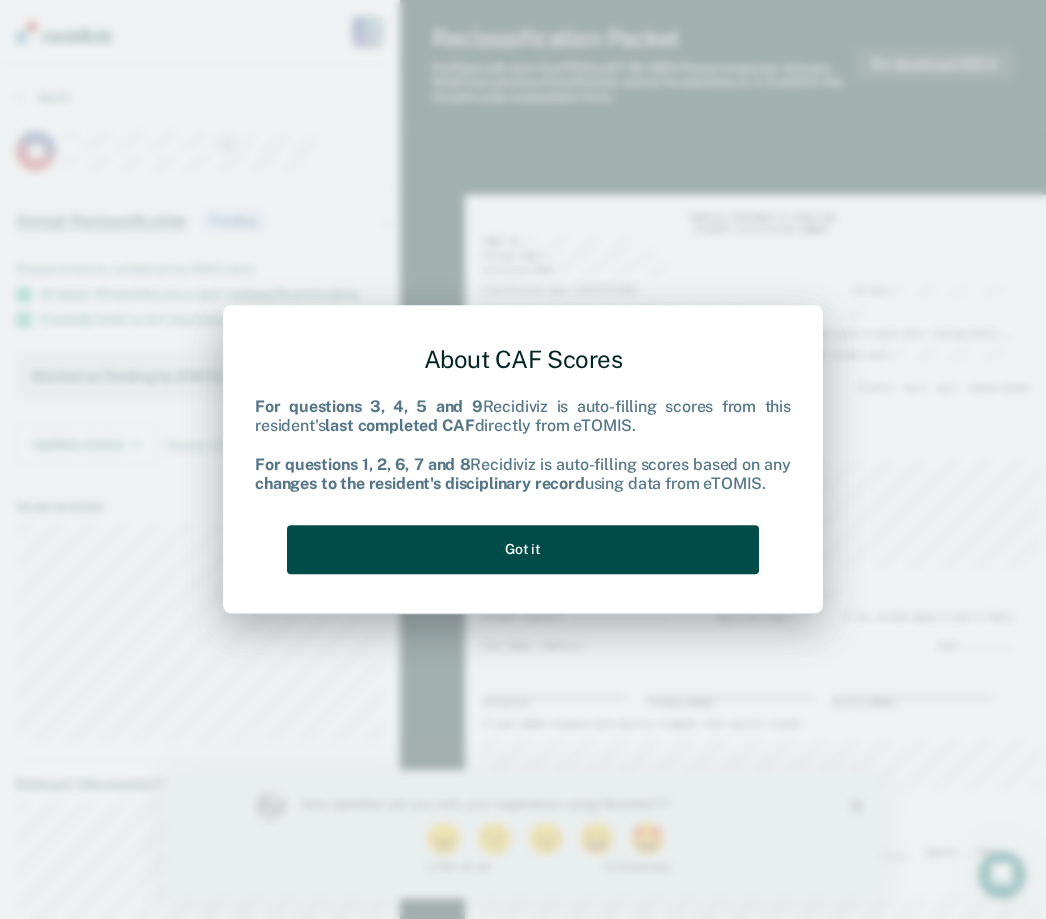 click on "Got it" at bounding box center [523, 549] 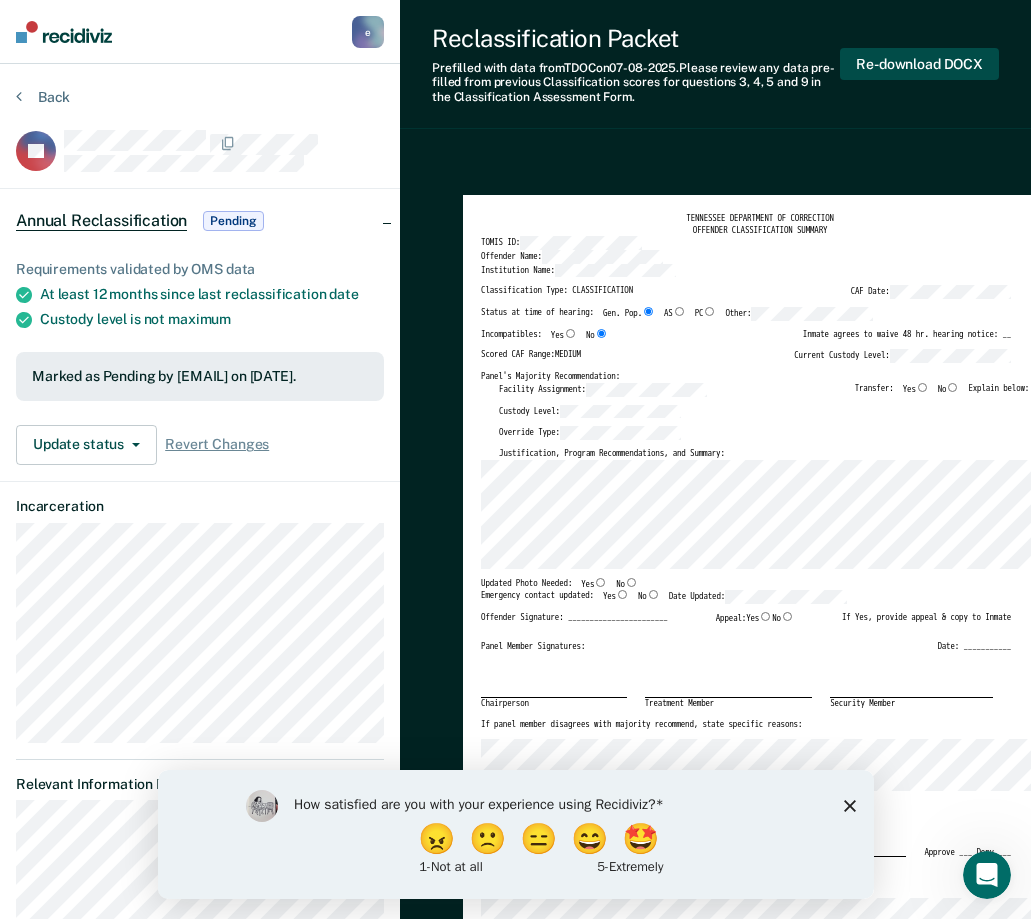 click on "Re-download DOCX" at bounding box center [919, 64] 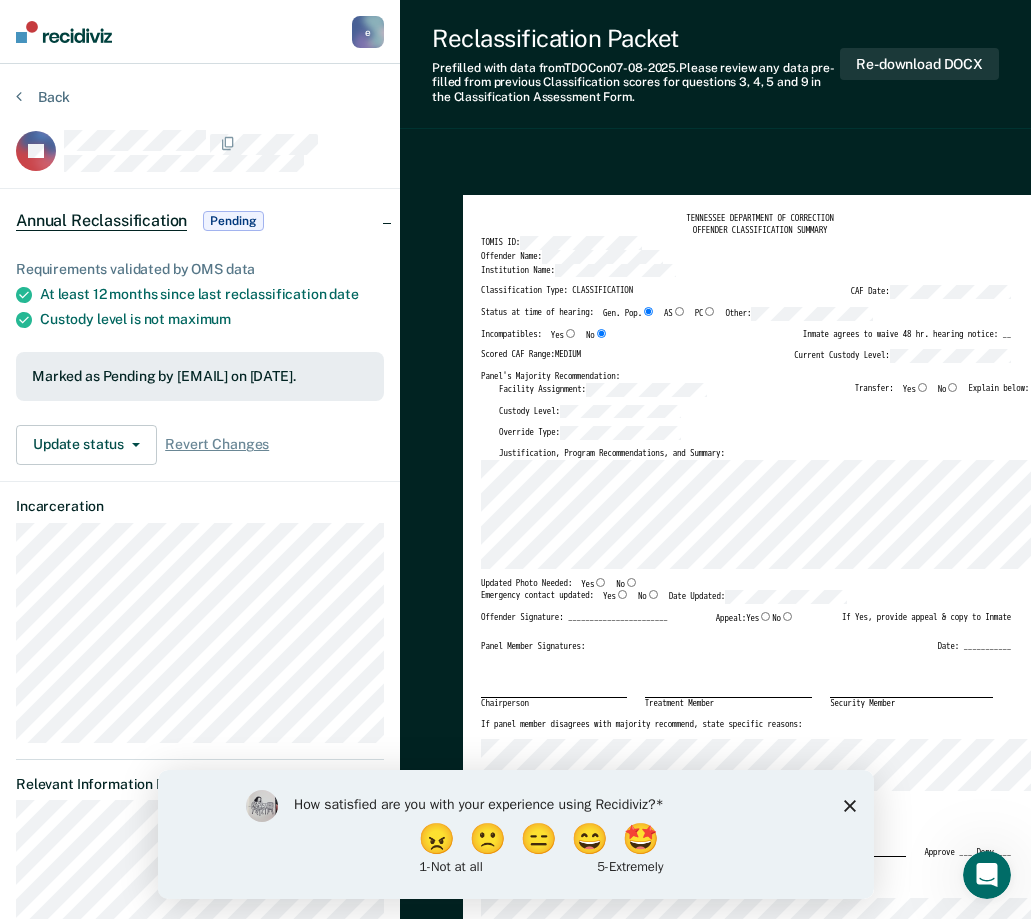 click at bounding box center [64, 32] 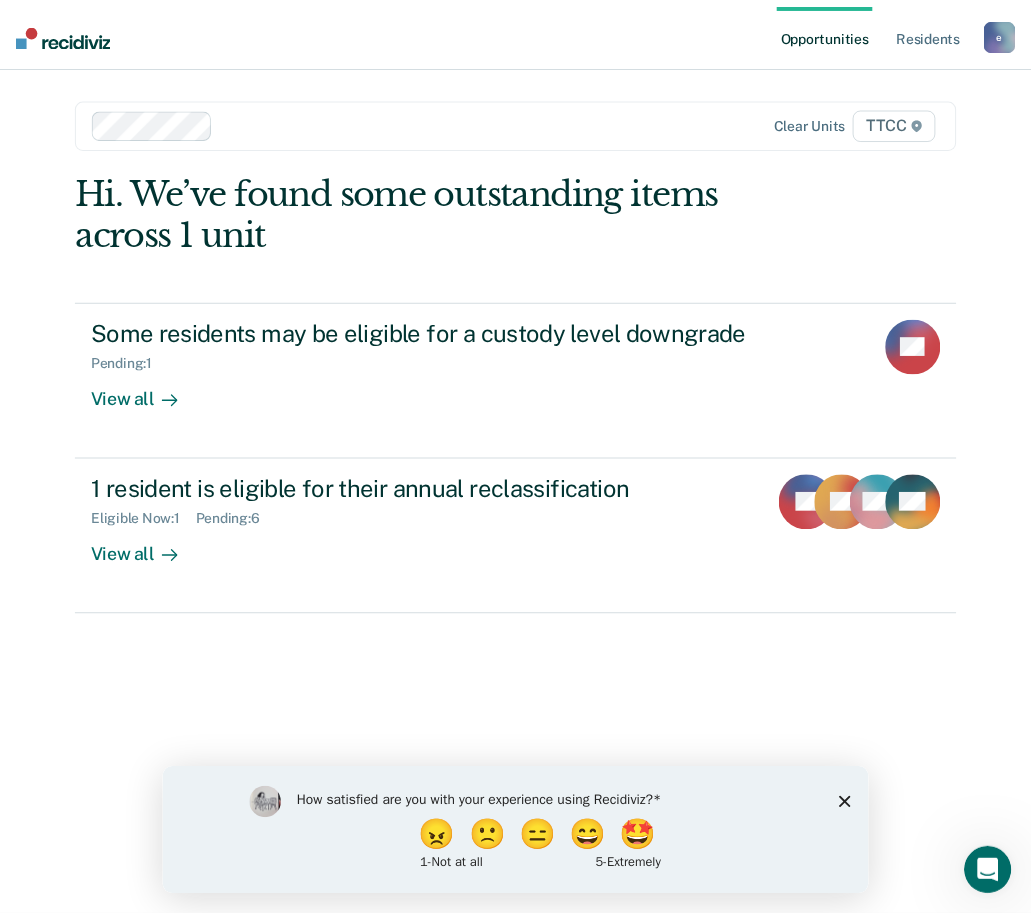 scroll, scrollTop: 0, scrollLeft: 0, axis: both 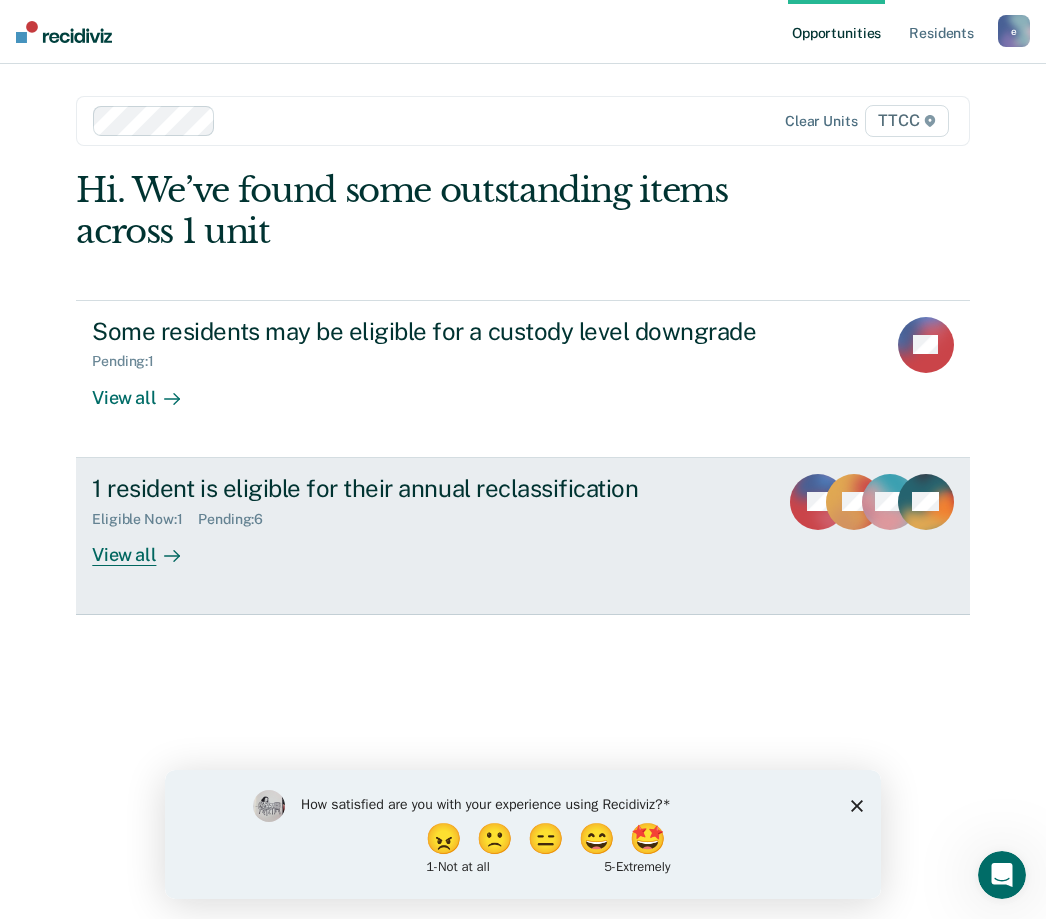 click on "View all" at bounding box center (148, 546) 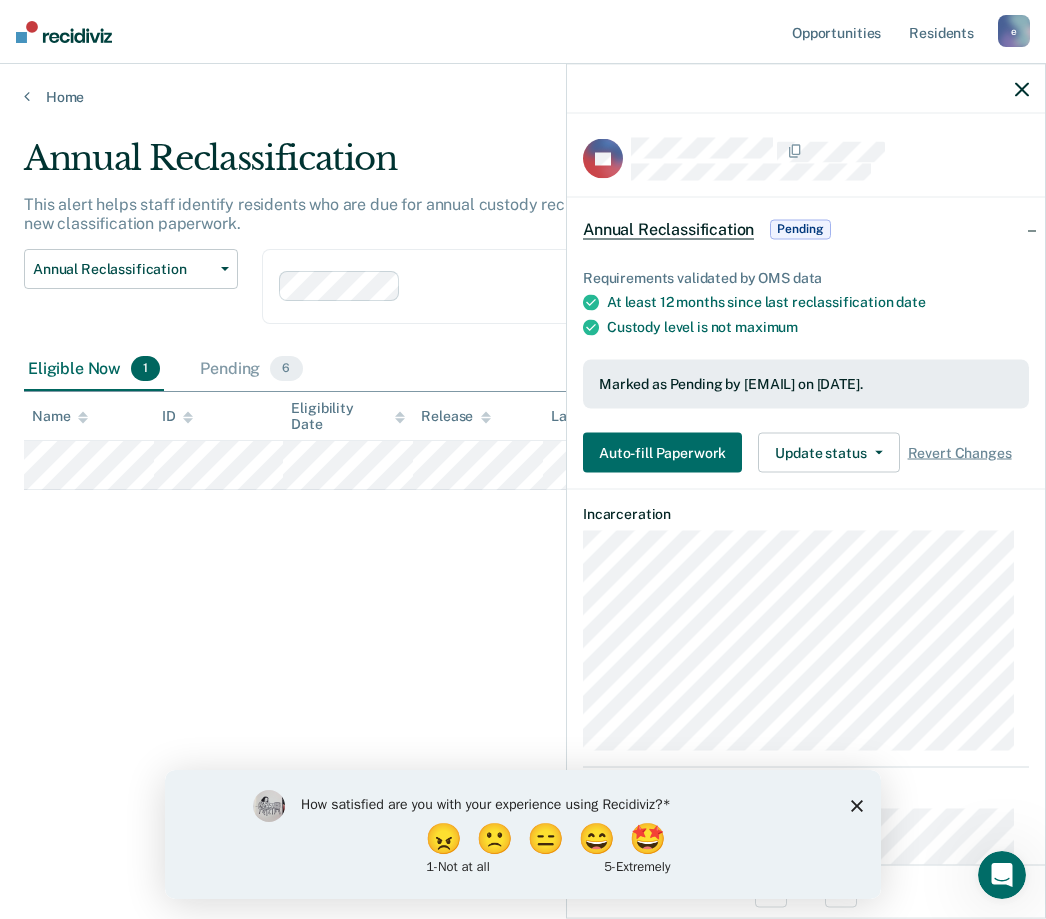 click at bounding box center [1022, 89] 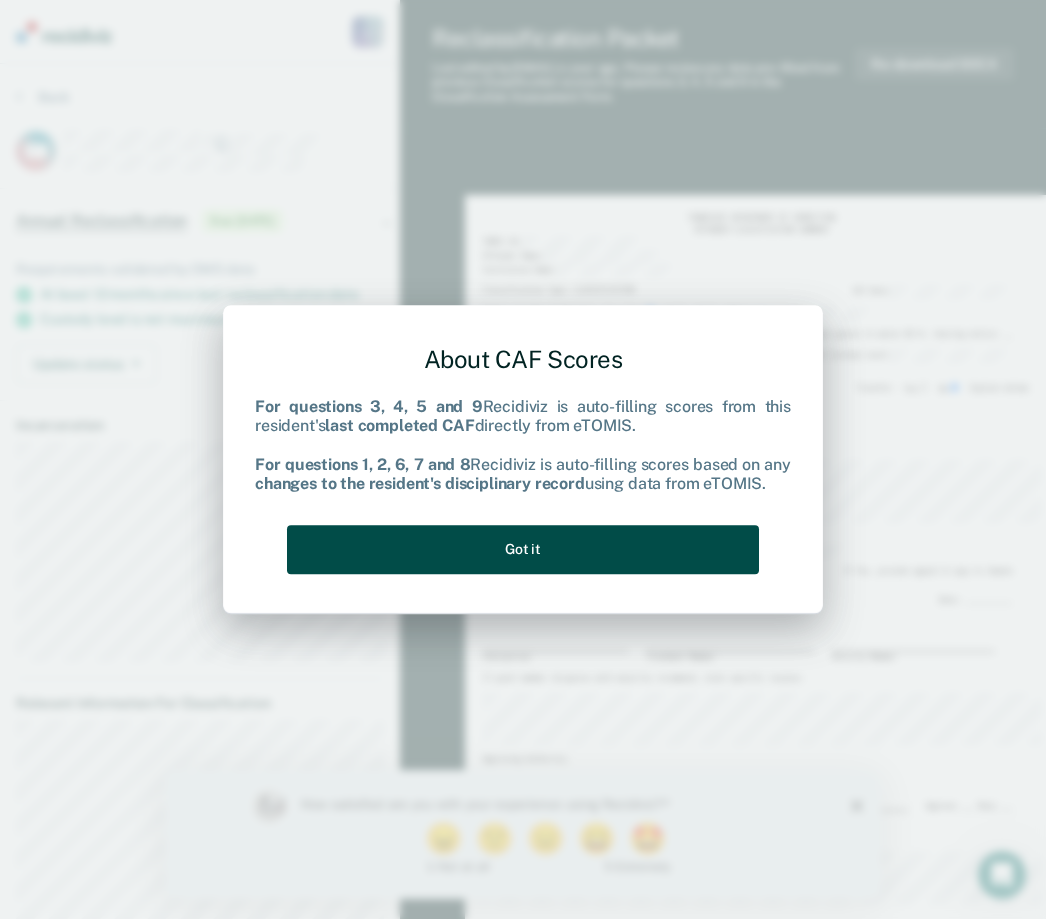 click on "Got it" at bounding box center [523, 549] 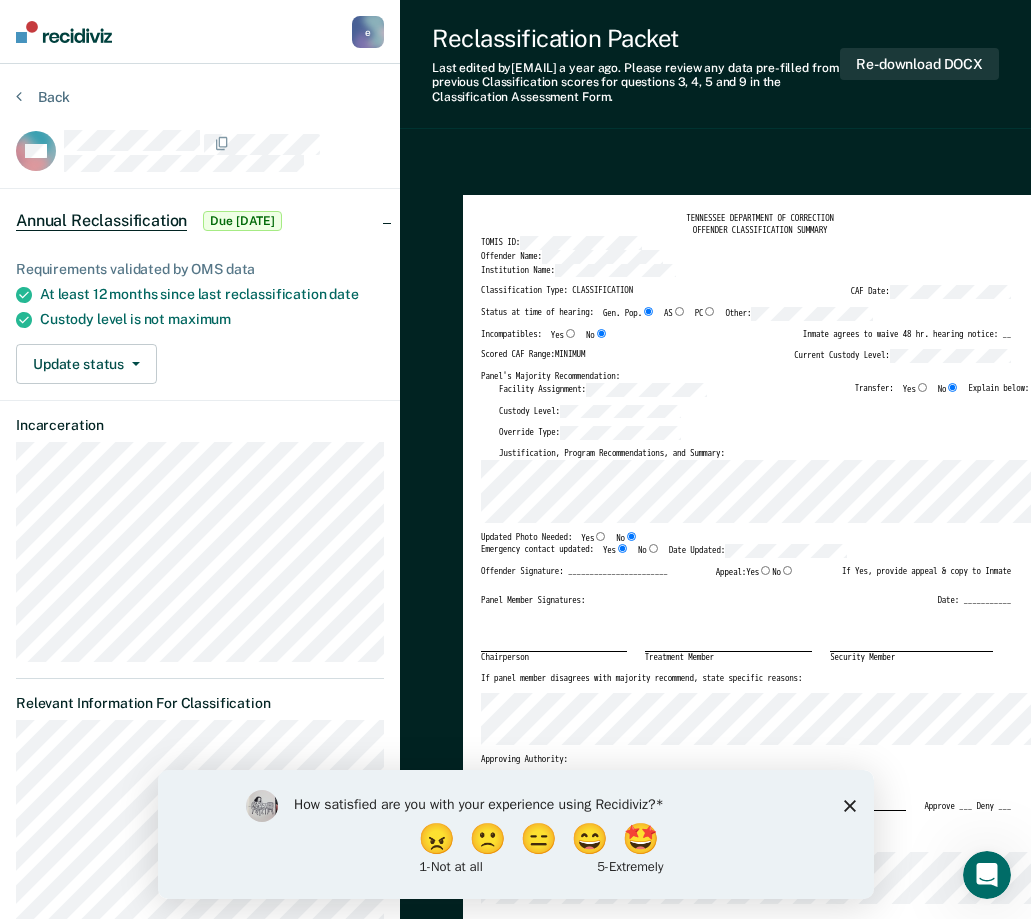 click on "Treatment Member" at bounding box center [728, 657] 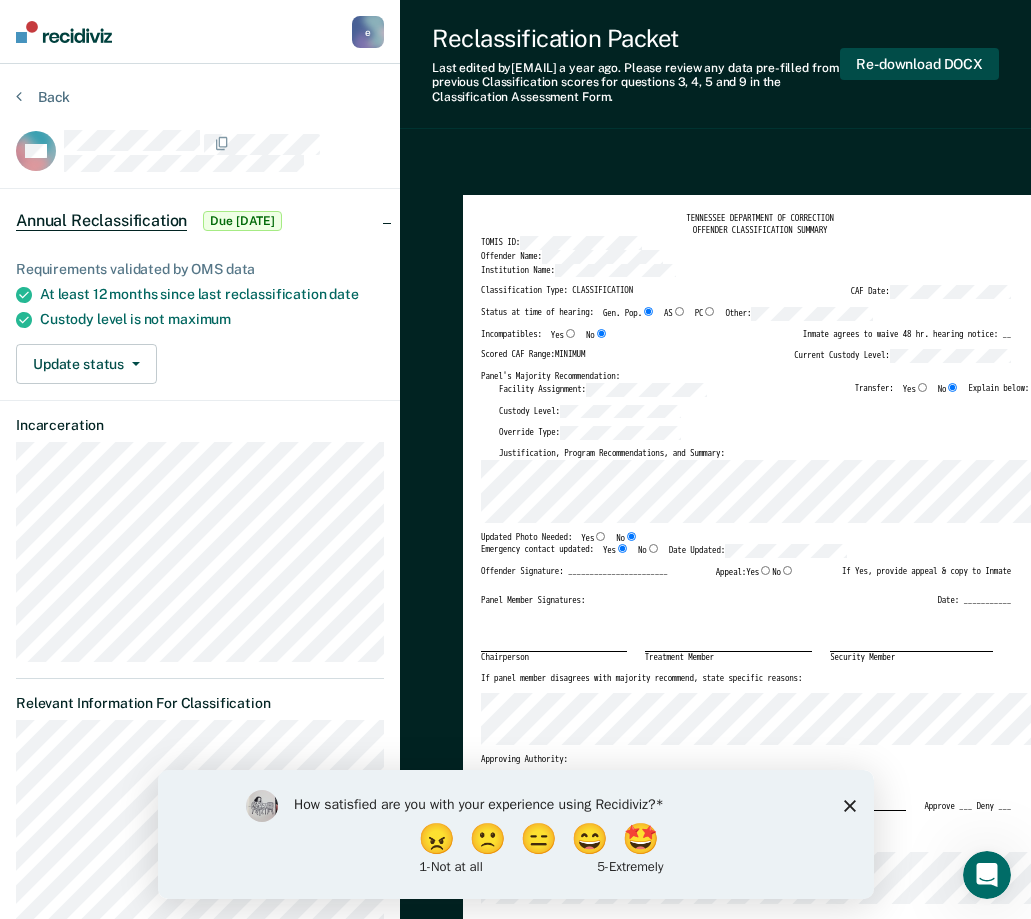 click on "Re-download DOCX" at bounding box center (919, 64) 